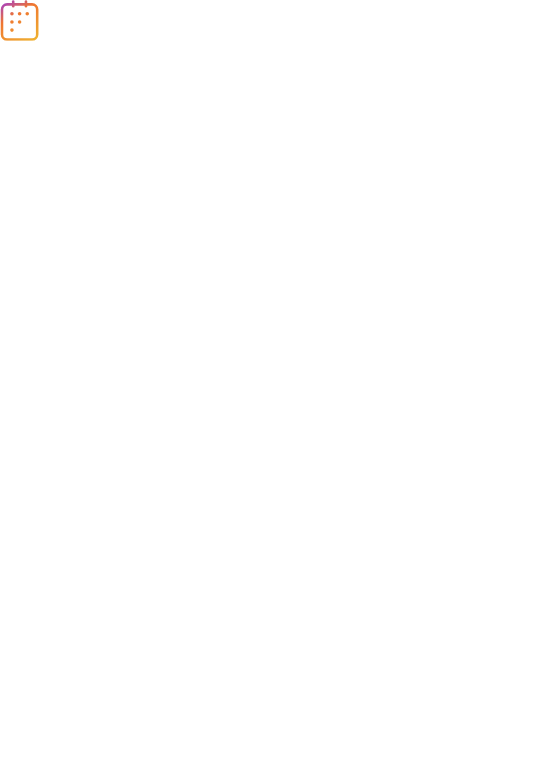 scroll, scrollTop: 0, scrollLeft: 0, axis: both 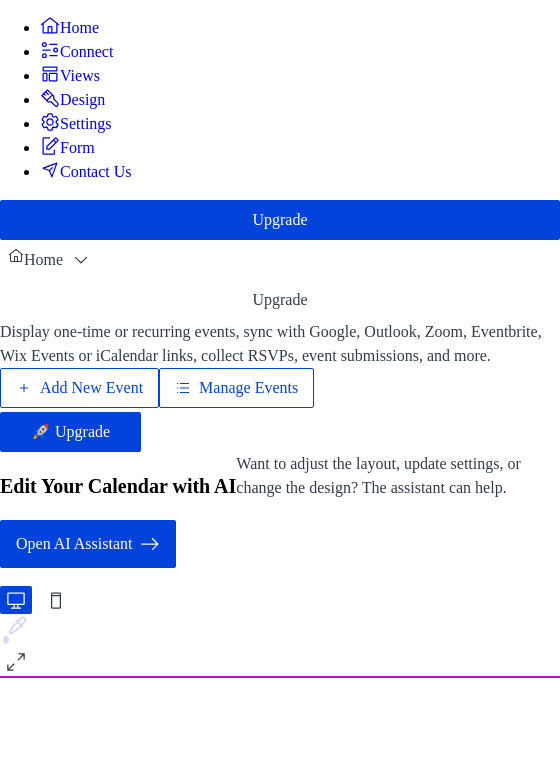 click on "Manage Events" at bounding box center [248, 388] 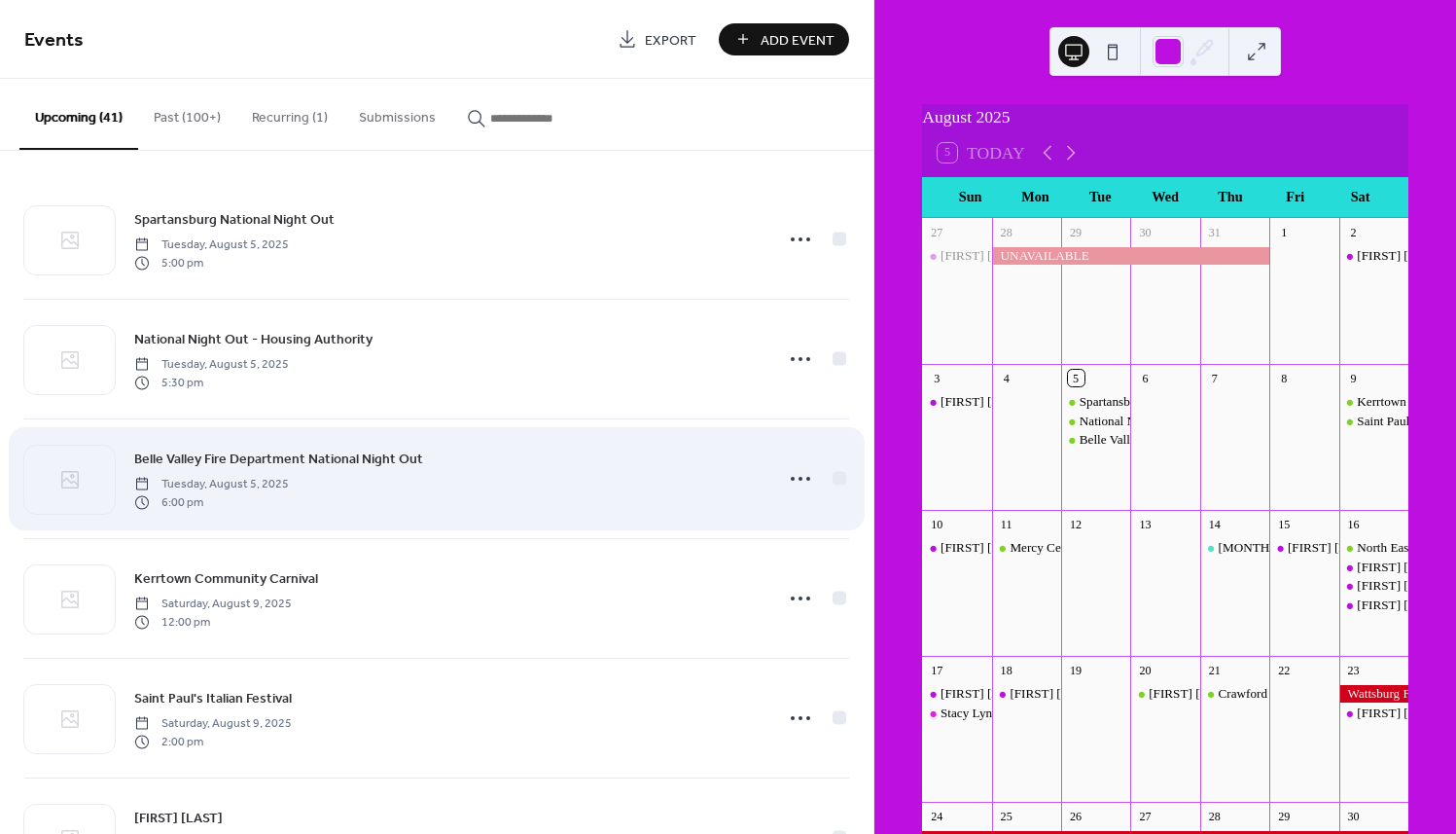 scroll, scrollTop: 0, scrollLeft: 0, axis: both 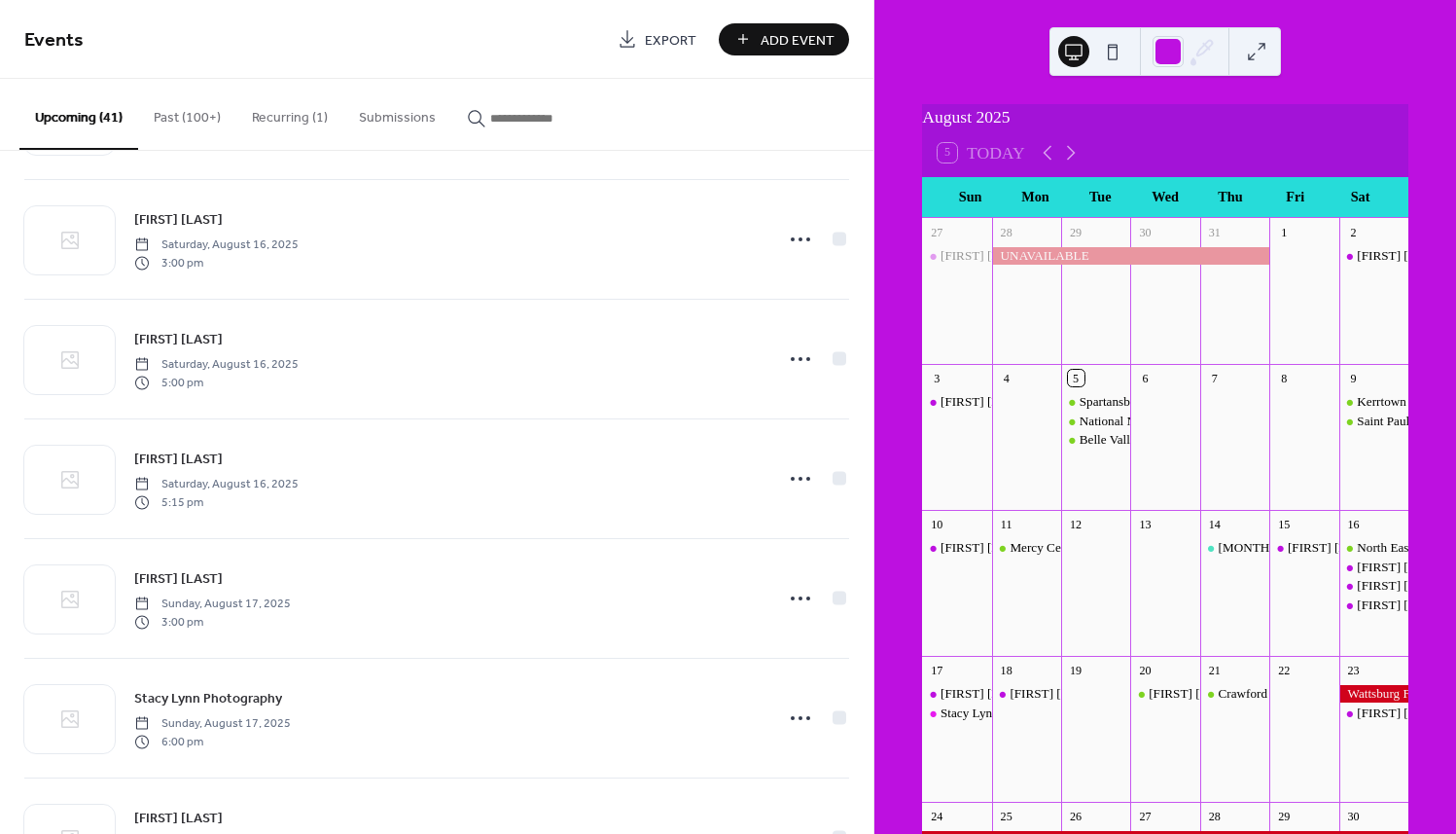 click on "Spartansburg National Night Out  Tuesday, August 5, 2025 5:00 pm National Night Out - Housing Authority  Tuesday, August 5, 2025 5:30 pm Belle Valley Fire Department National Night Out  Tuesday, August 5, 2025 6:00 pm Kerrtown Community Carnival  Saturday, August 9, 2025 12:00 pm Saint Paul's Italian Festival  Saturday, August 9, 2025 2:00 pm Jenny Marche  Sunday, August 10, 2025 4:00 pm Mercy Center for Women Monday, August 11, 2025 2:00 pm Autumn's Birthday Visit Thursday, August 14, 2025 4:00 pm Mackenzie Bergey  Friday, August 15, 2025 5:00 pm North East Open Market  Saturday, August 16, 2025 11:00 am Patrick Lamb  Saturday, August 16, 2025 3:00 pm Olivia DeDad Saturday, August 16, 2025 5:00 pm Kristyne Clark  Saturday, August 16, 2025 5:15 pm Kerrigan Dunn  Sunday, August 17, 2025 3:00 pm Stacy Lynn Photography  Sunday, August 17, 2025 6:00 pm Brandi King  Monday, August 18, 2025 5:00 pm Renee Gordon  Wednesday, August 20, 2025 1:30 pm Crawford Care Center (PENDING) Thursday, August 21, 2025 1:30 pm" at bounding box center [437, 492] 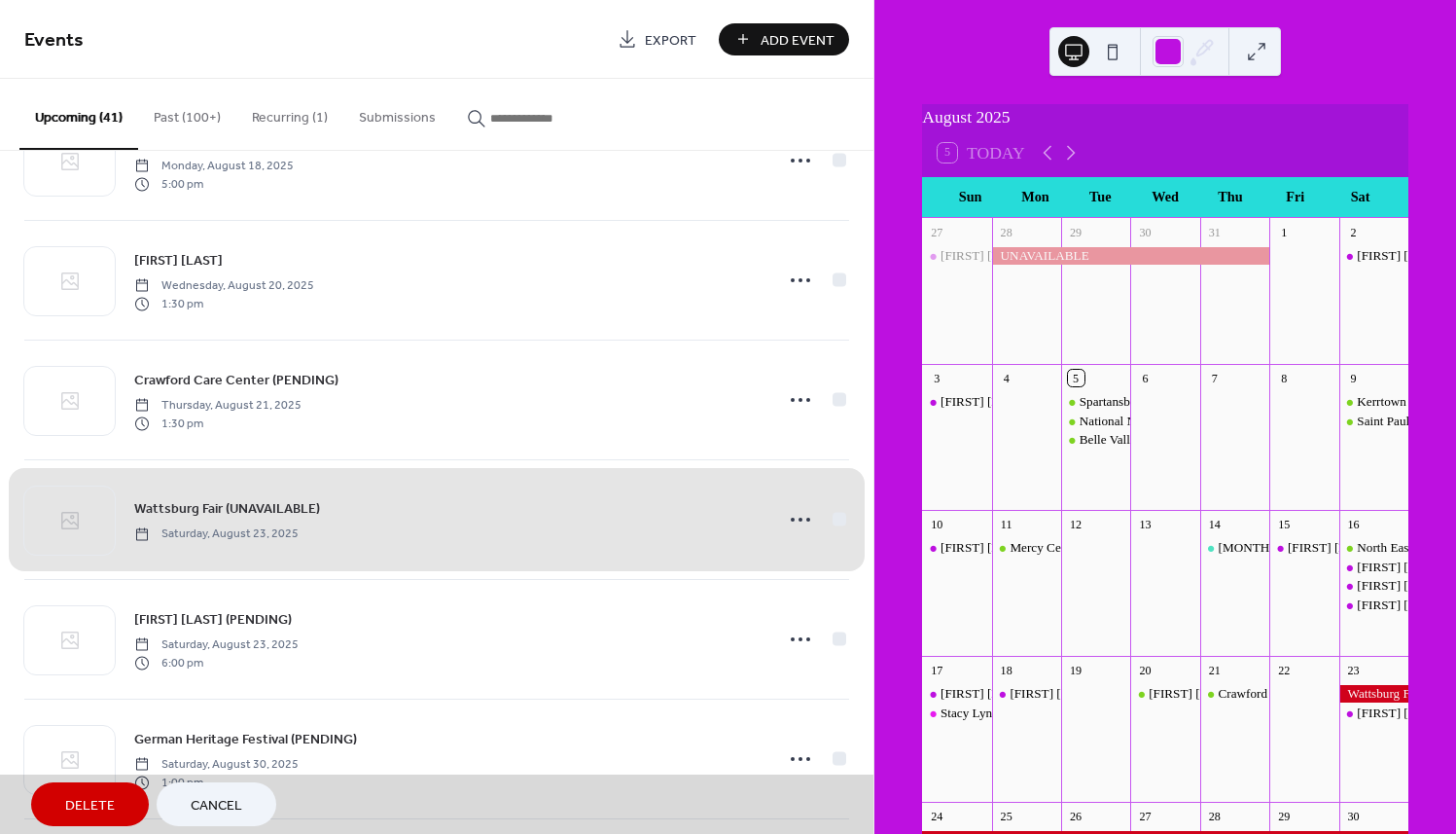 scroll, scrollTop: 2170, scrollLeft: 0, axis: vertical 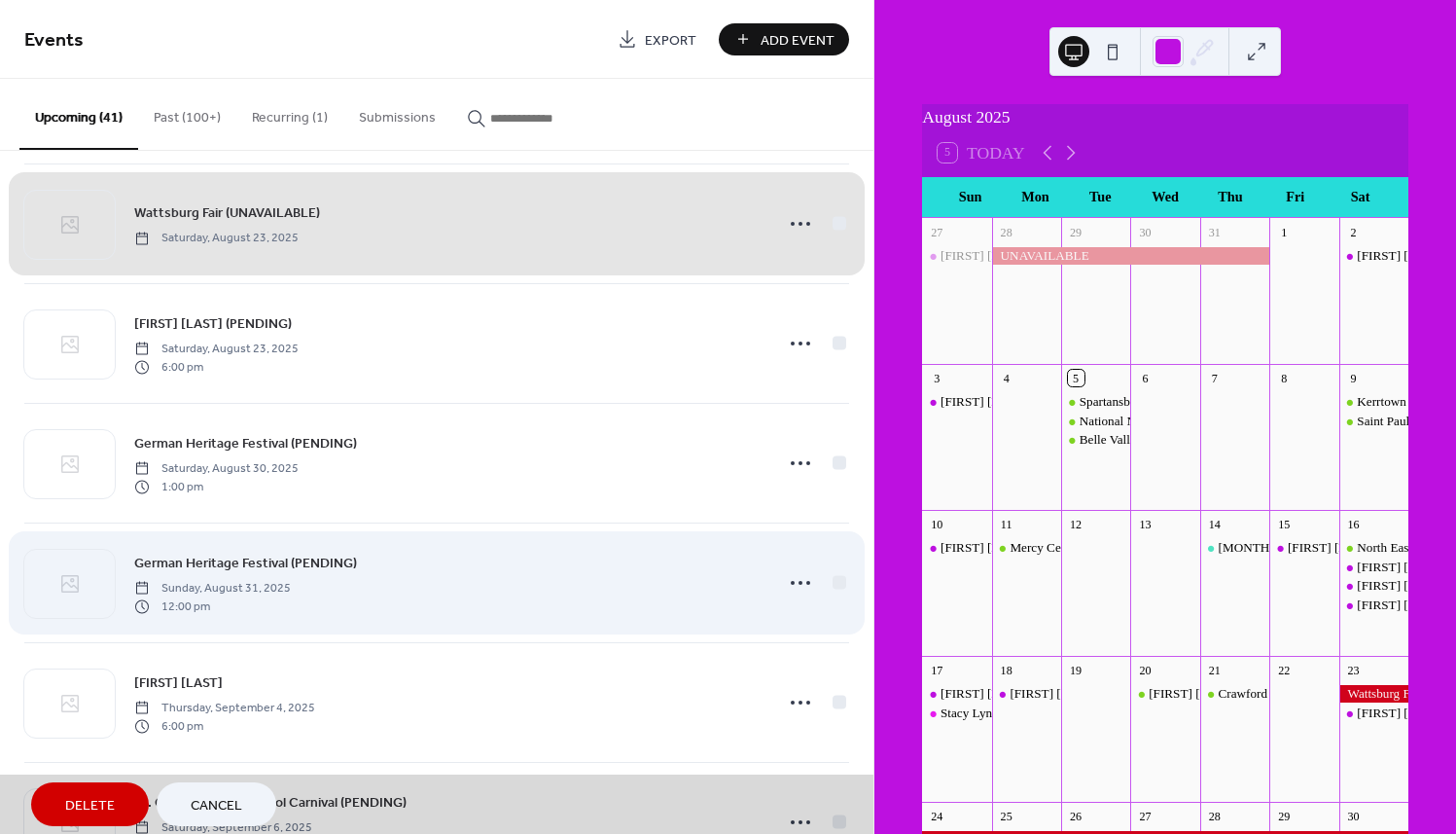click on "German Heritage Festival (PENDING) Sunday, August 31, 2025 12:00 pm" at bounding box center [437, 582] 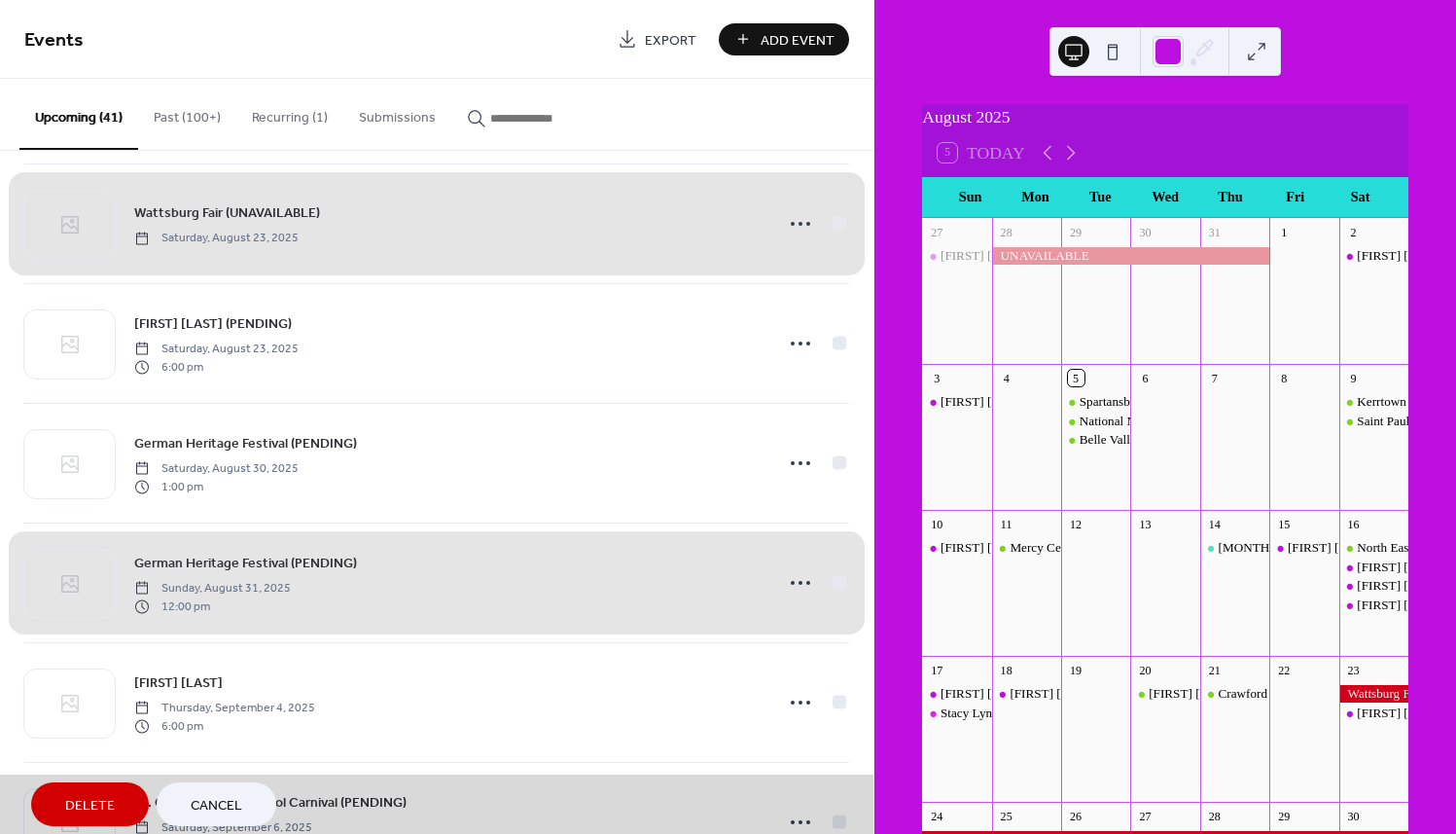 click on "German Heritage Festival (PENDING) Sunday, August 31, 2025 12:00 pm" at bounding box center (437, 582) 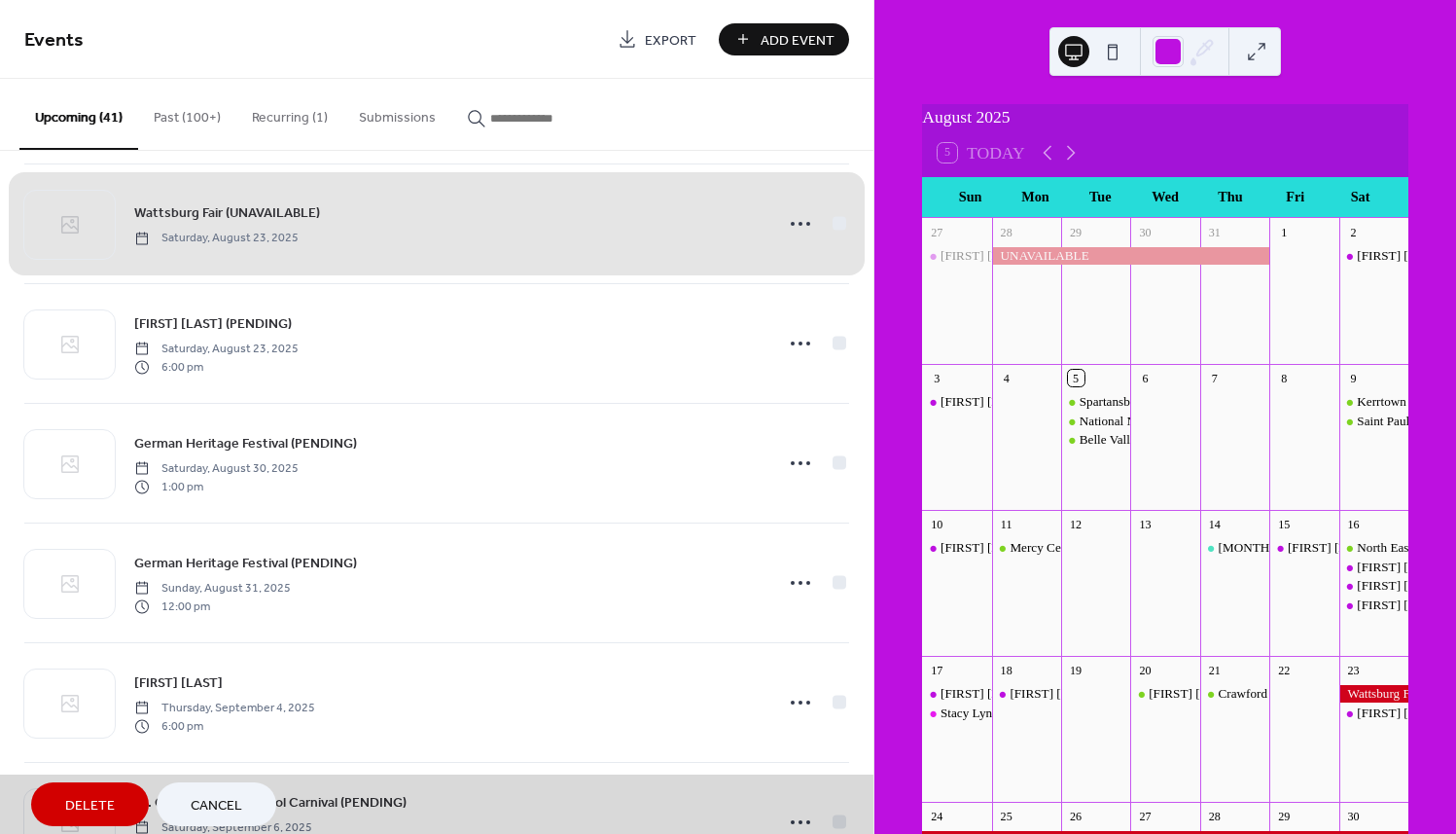 click on "Cancel" at bounding box center (216, 806) 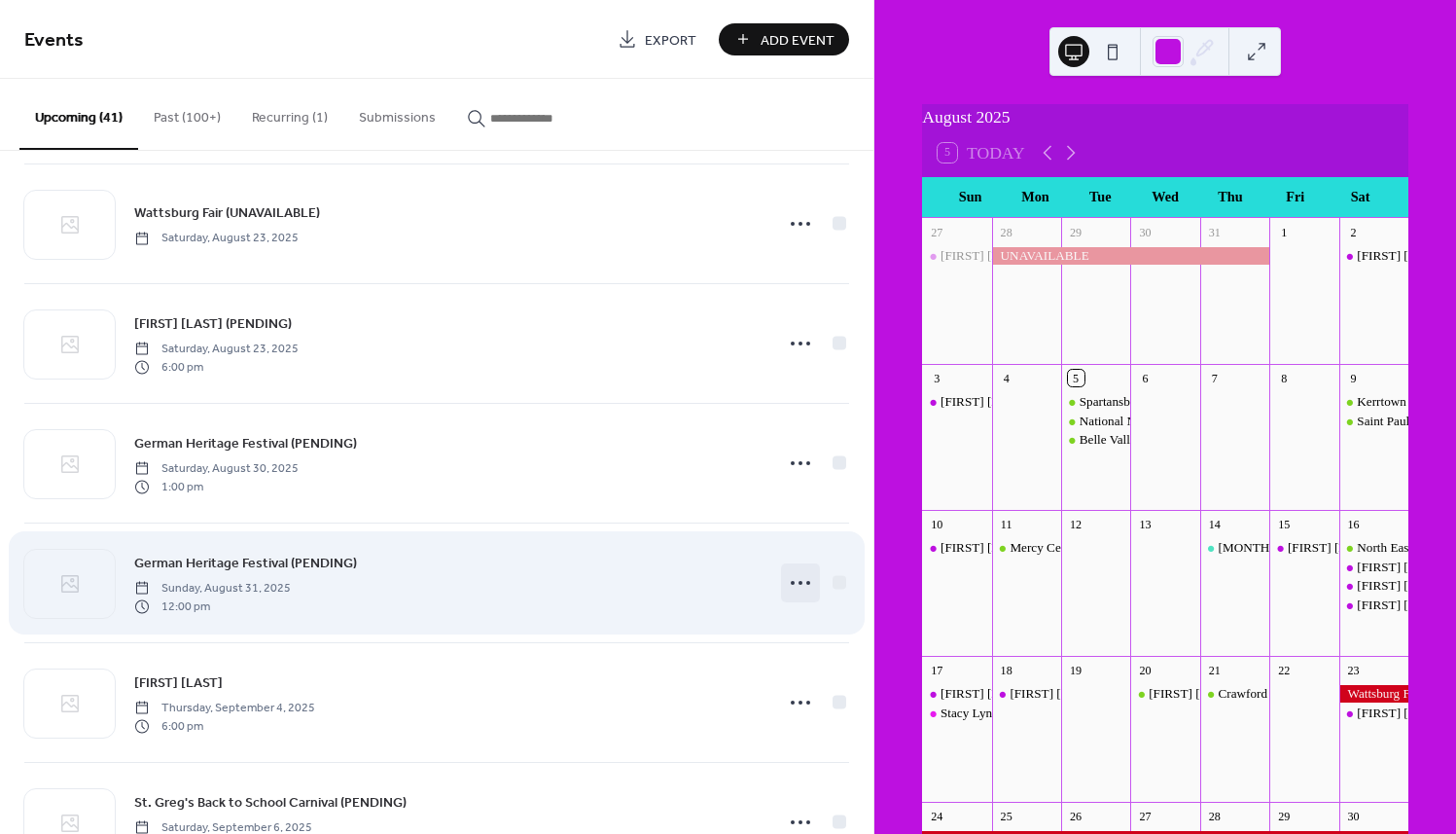 click 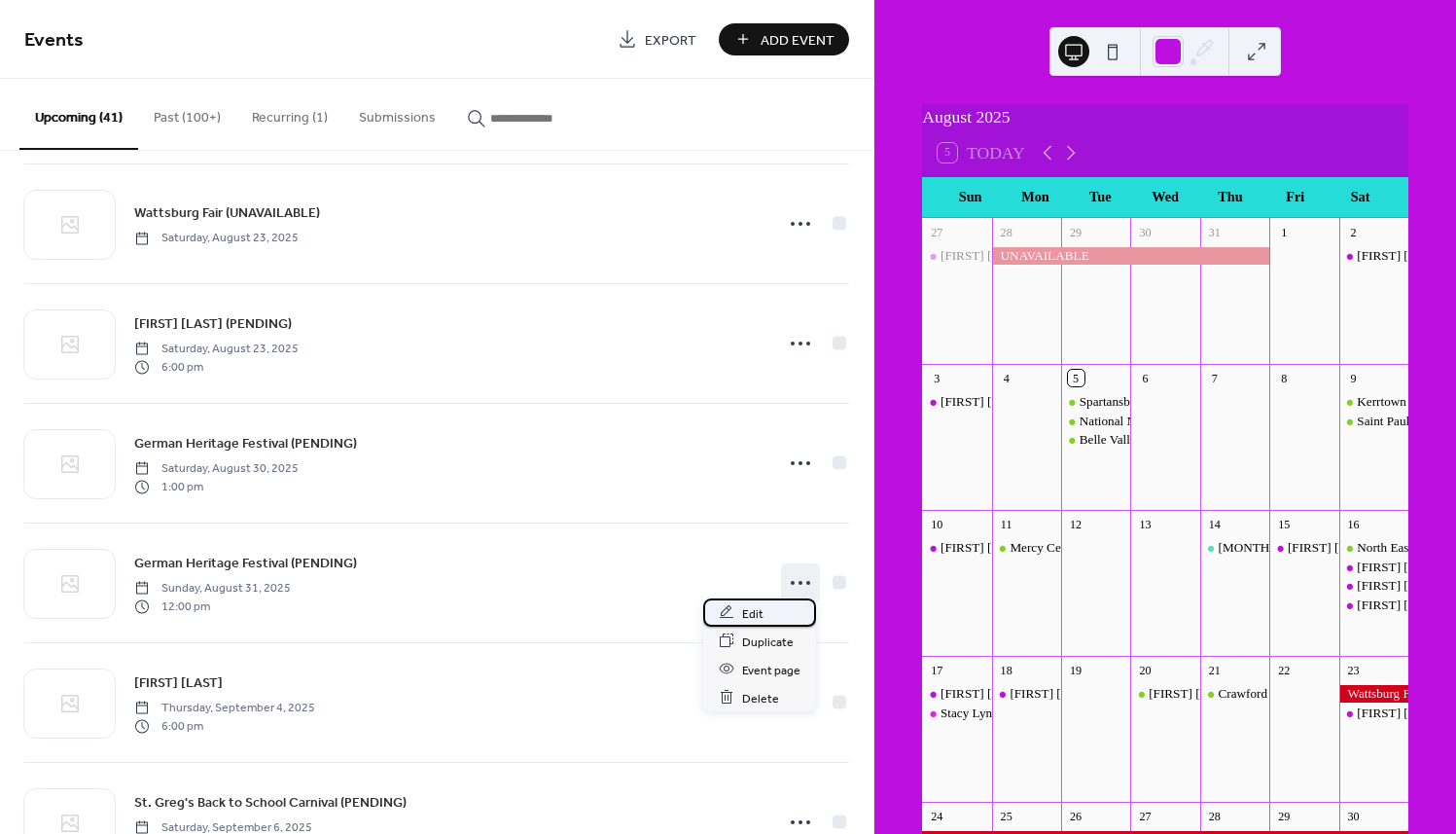 click on "Edit" at bounding box center (753, 613) 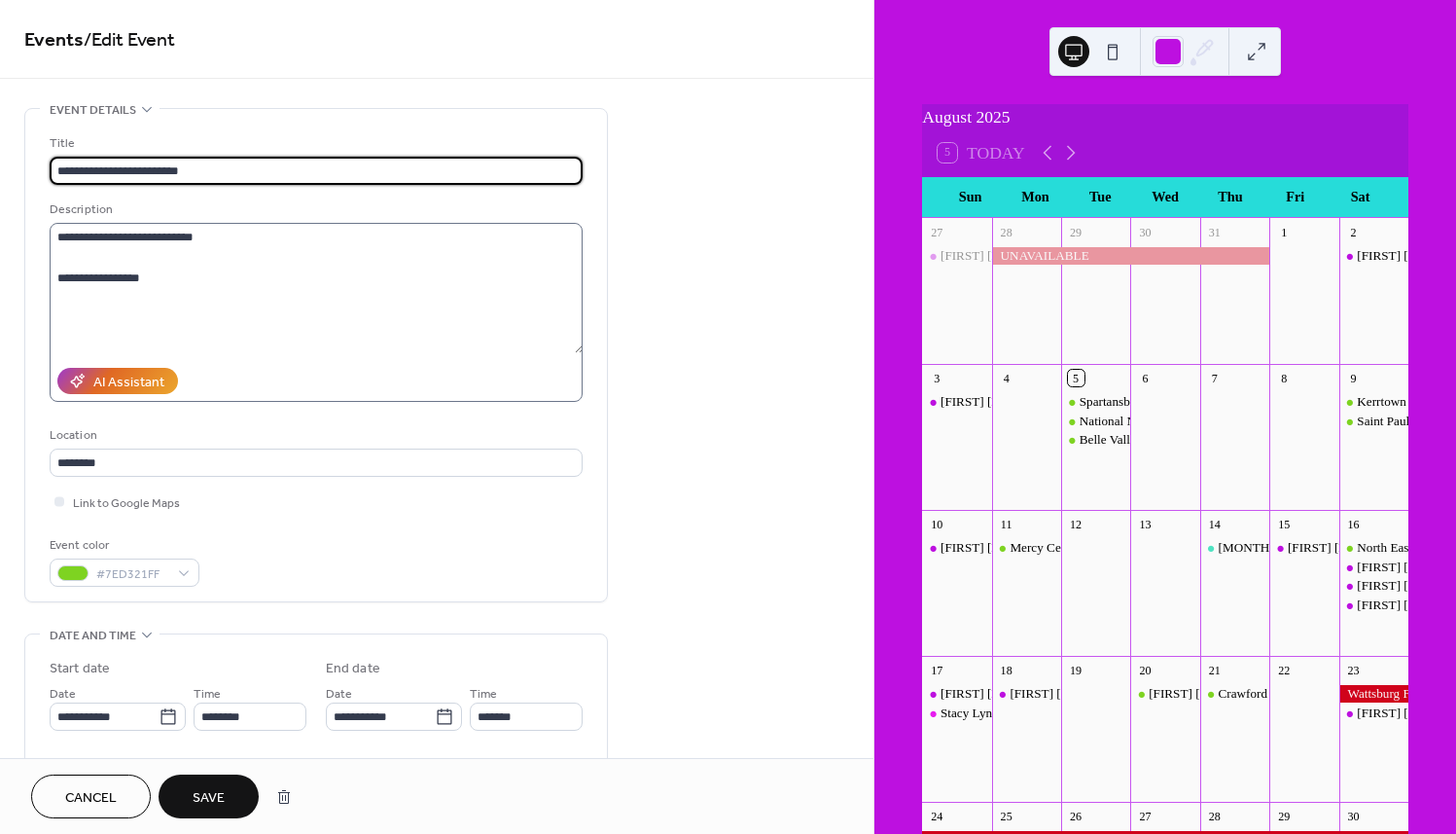 type on "**********" 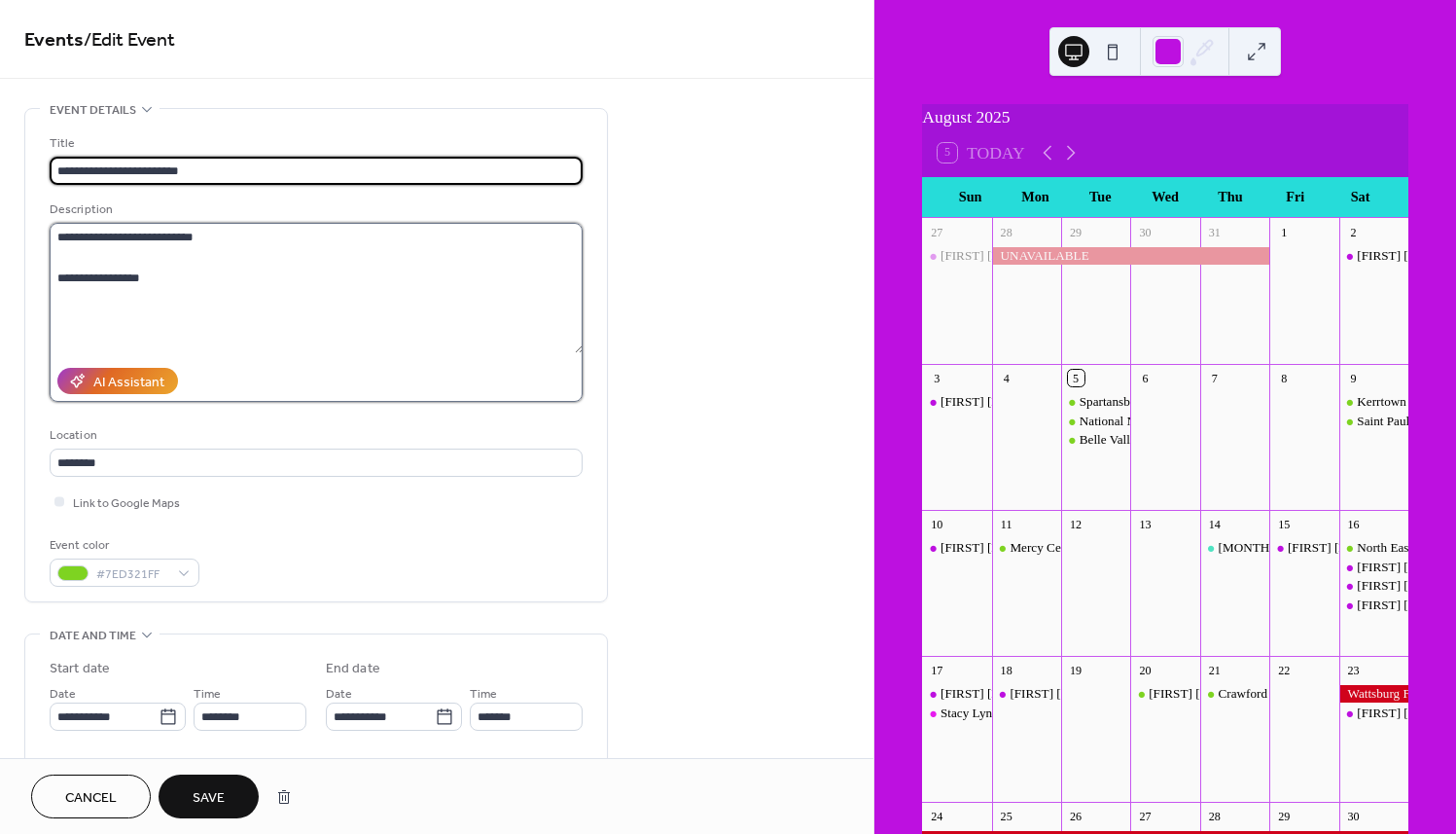 click on "**********" at bounding box center (316, 288) 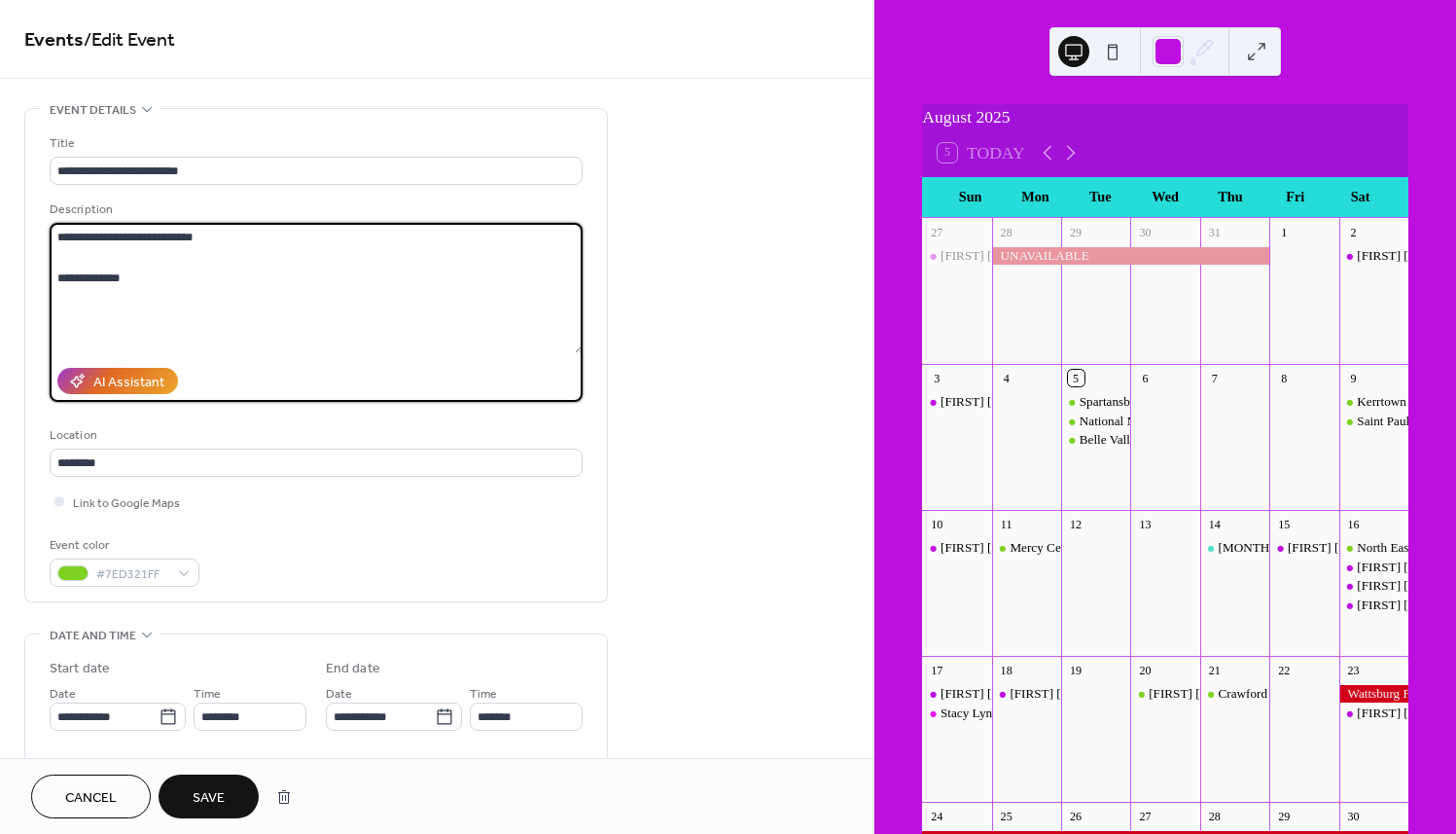 type on "**********" 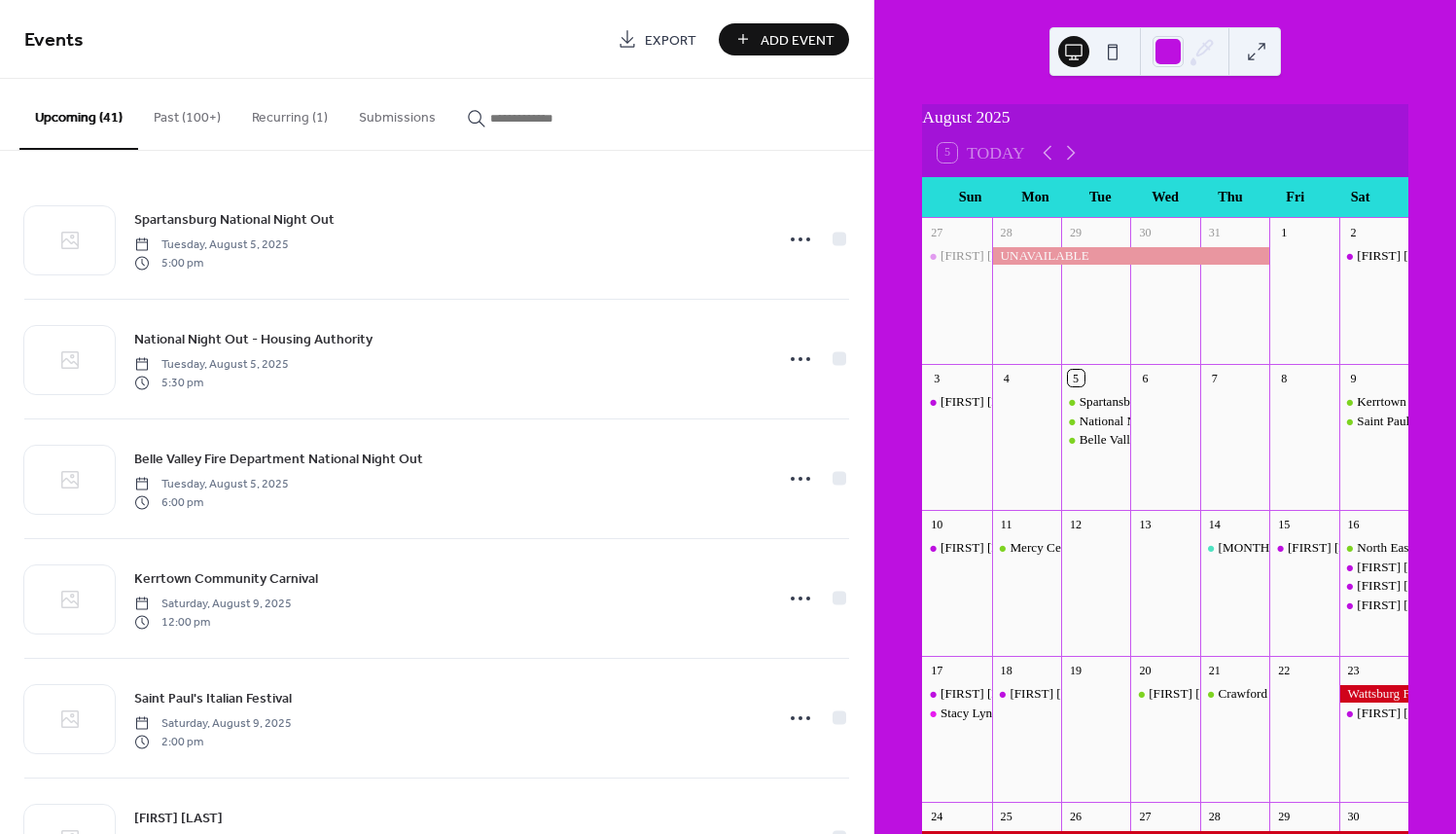 click on "Add Event" at bounding box center (784, 39) 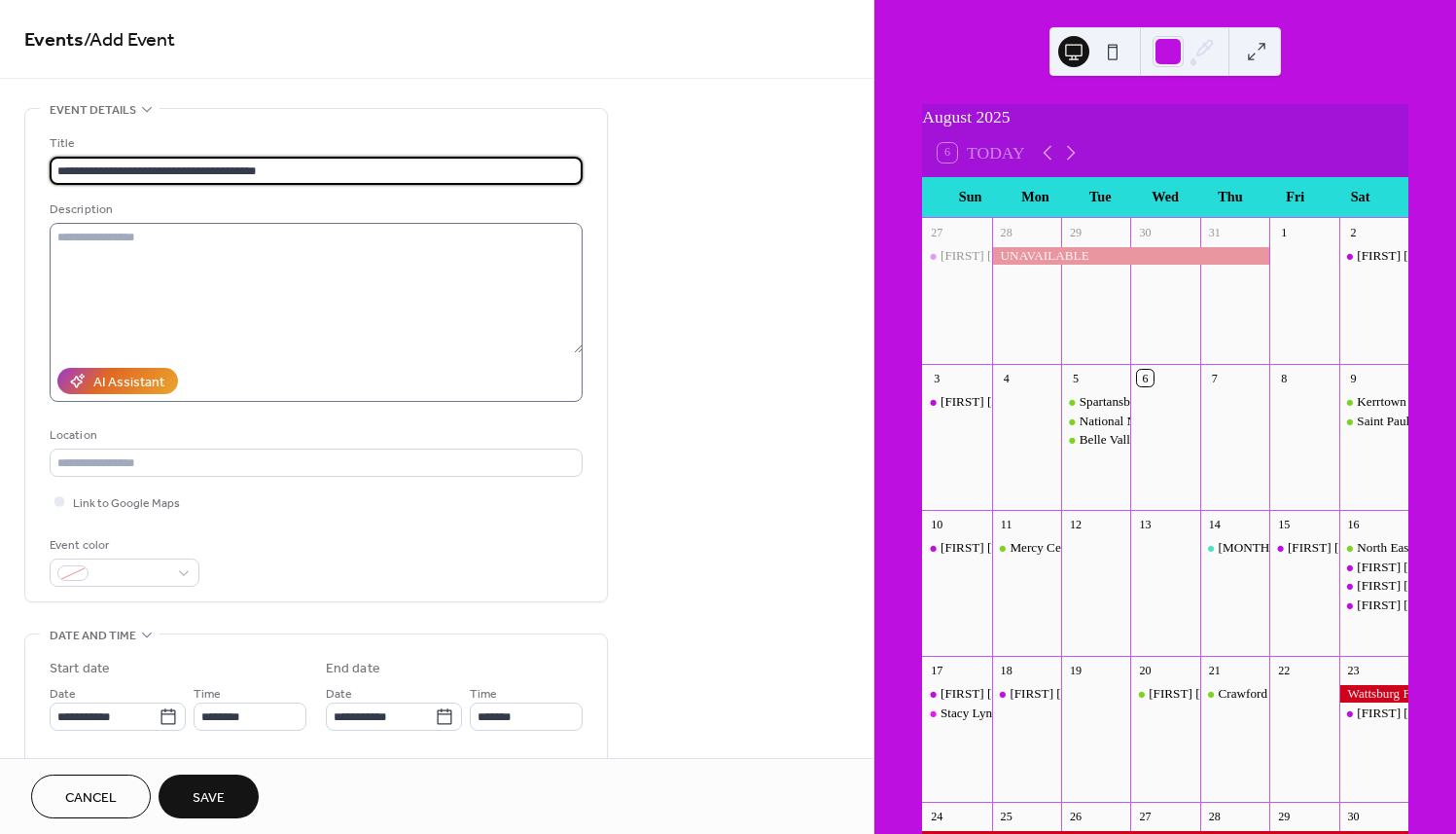 type on "**********" 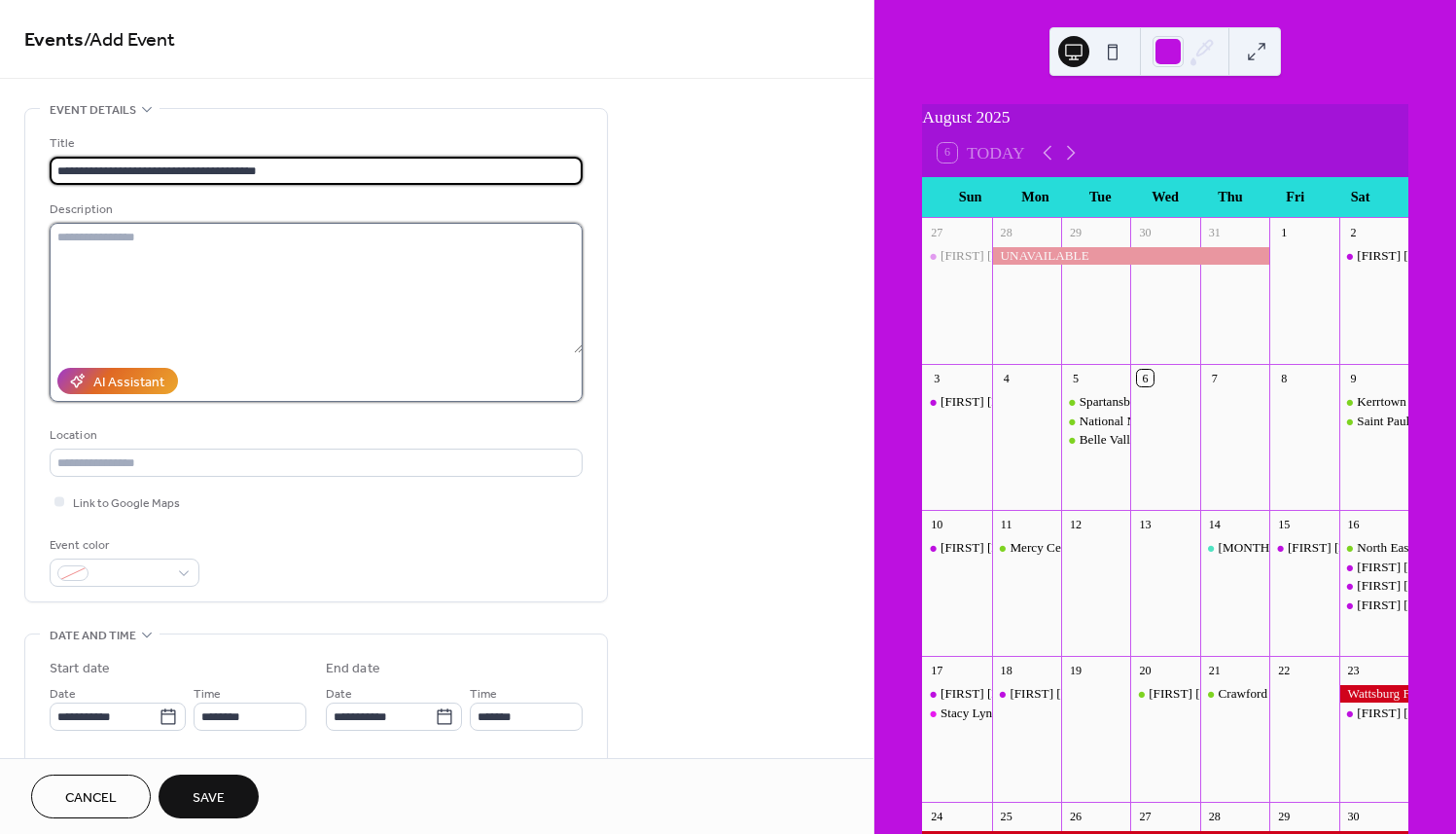 click at bounding box center [316, 288] 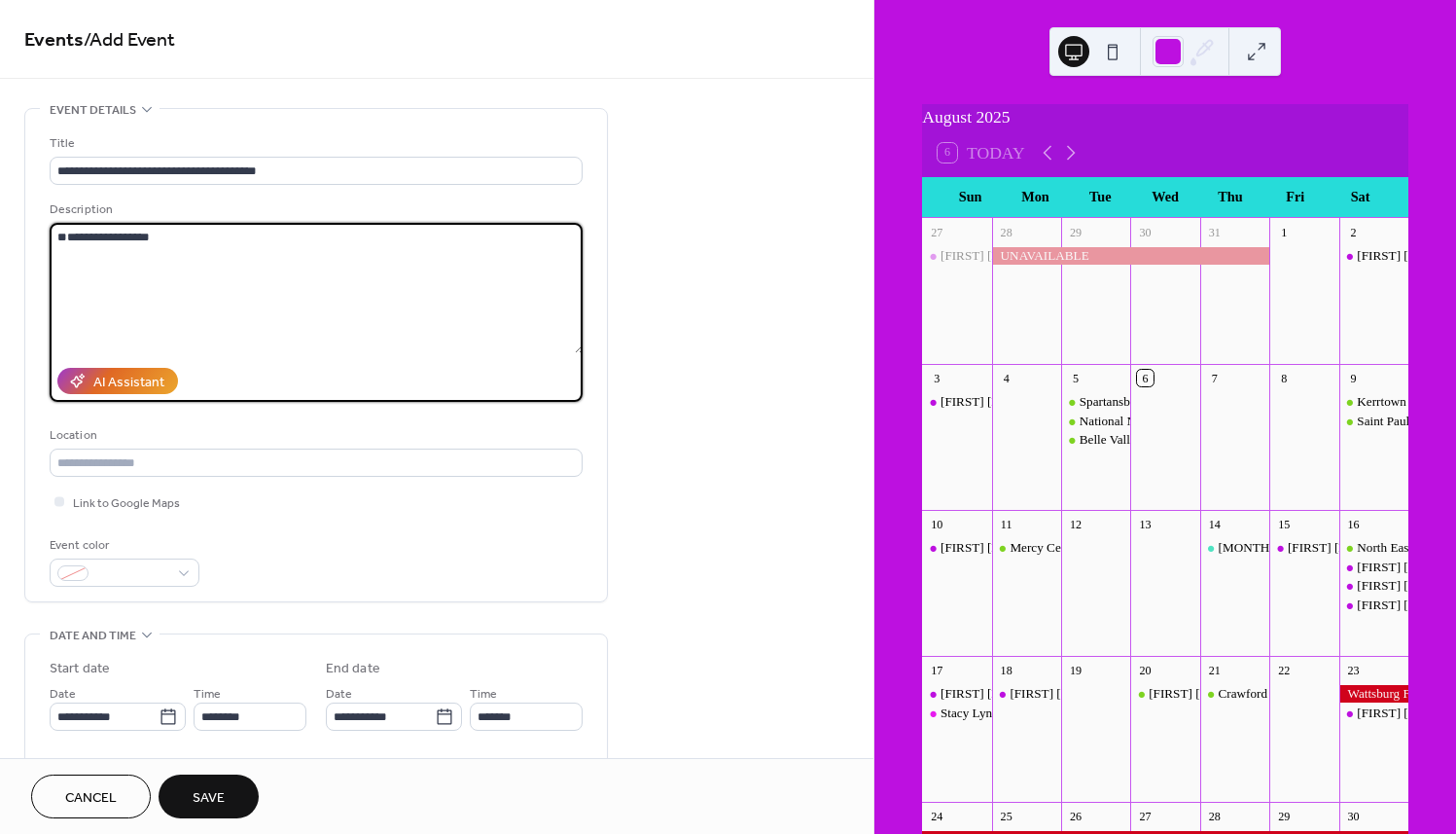 click on "**********" at bounding box center (316, 288) 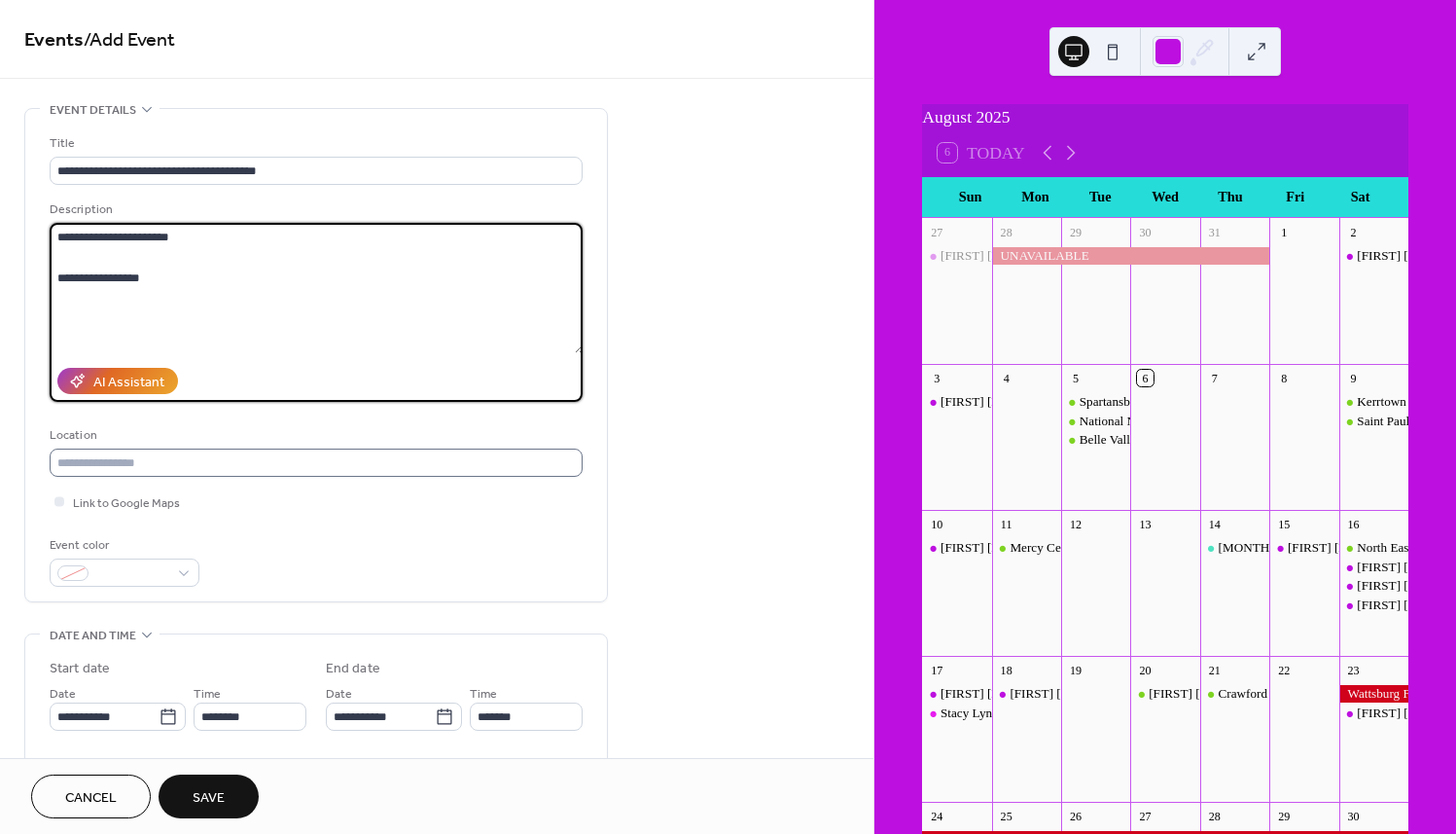 type on "**********" 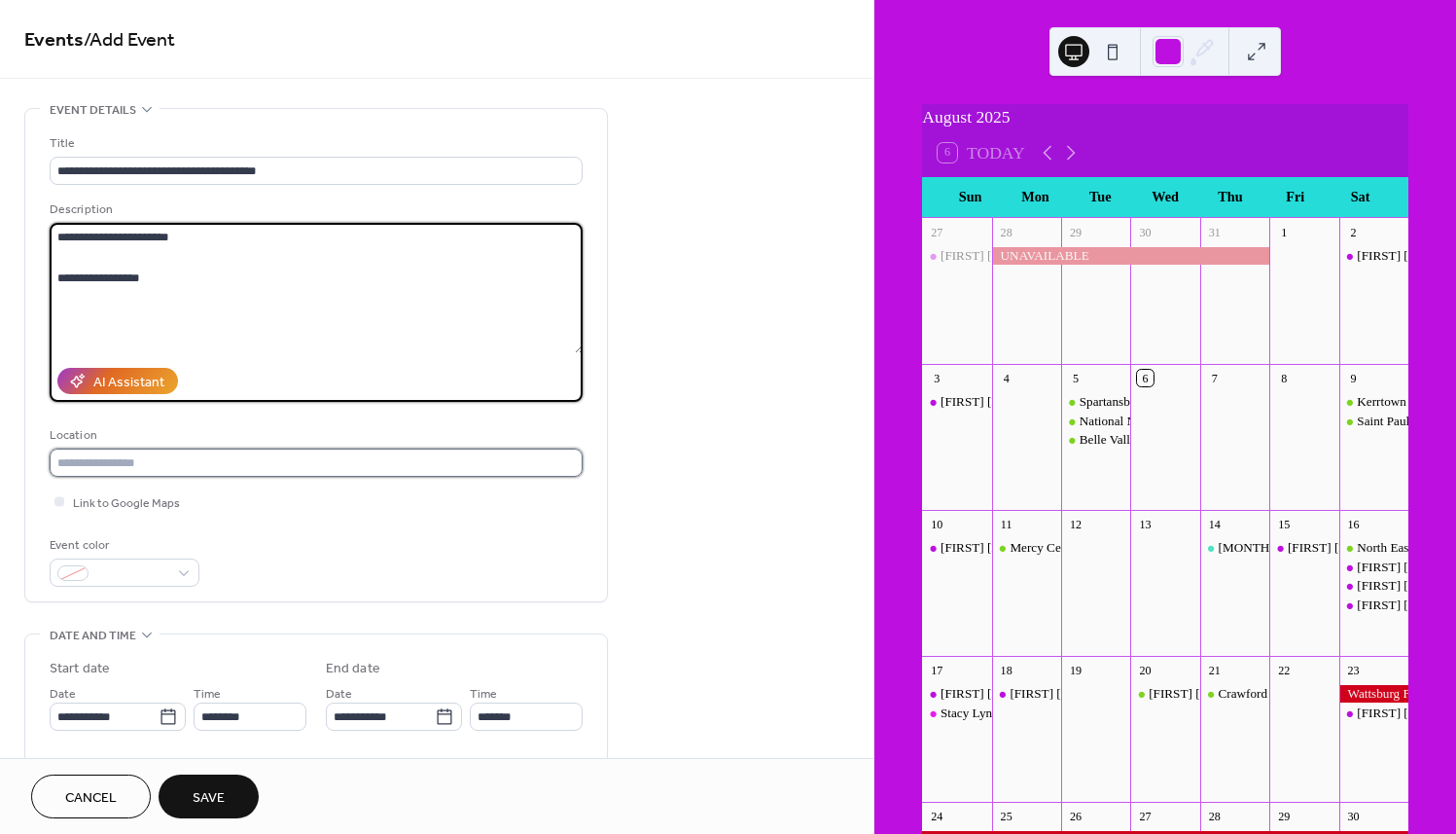 click at bounding box center [316, 462] 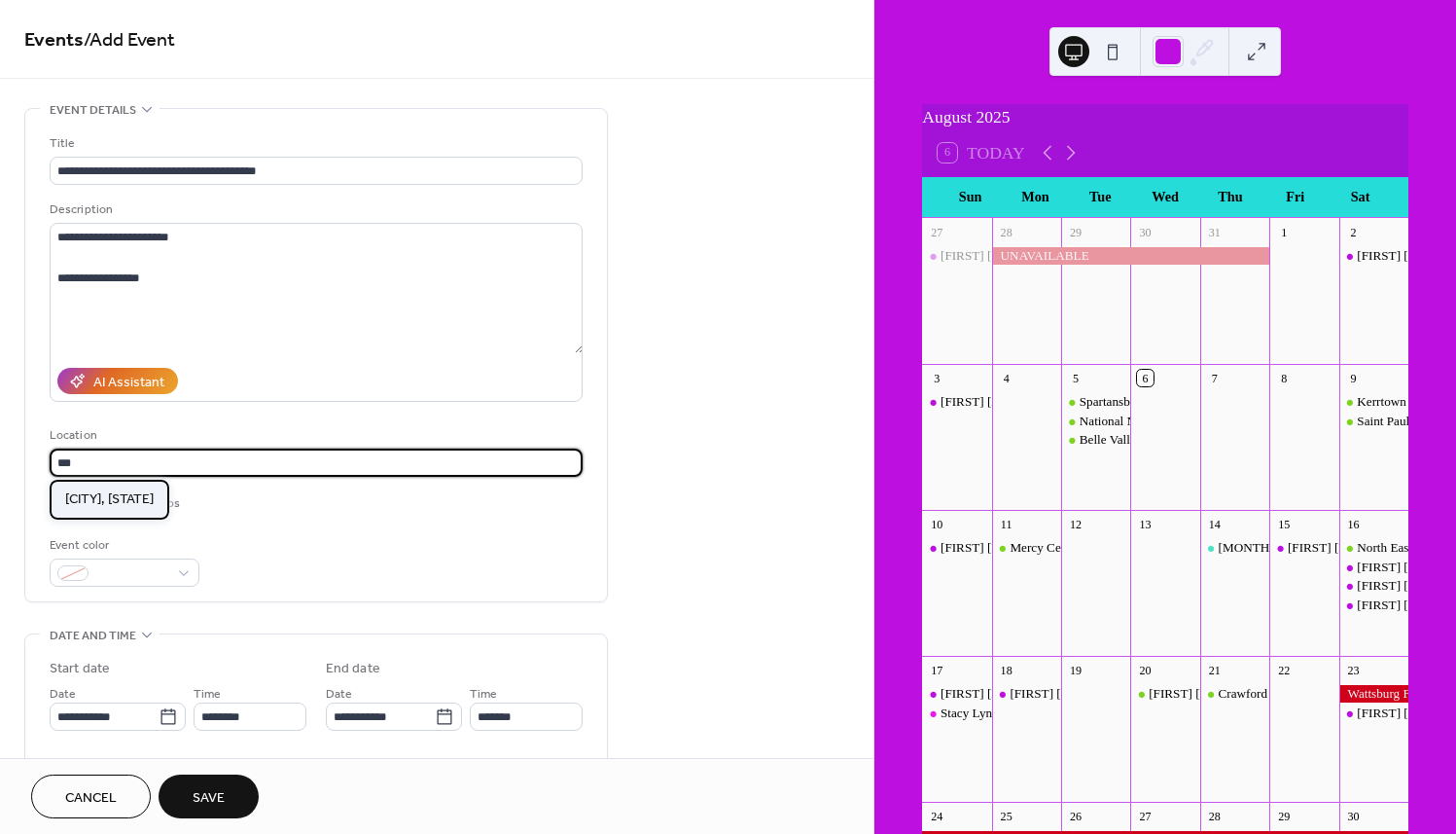 click on "Spartansburg, PA" at bounding box center (109, 499) 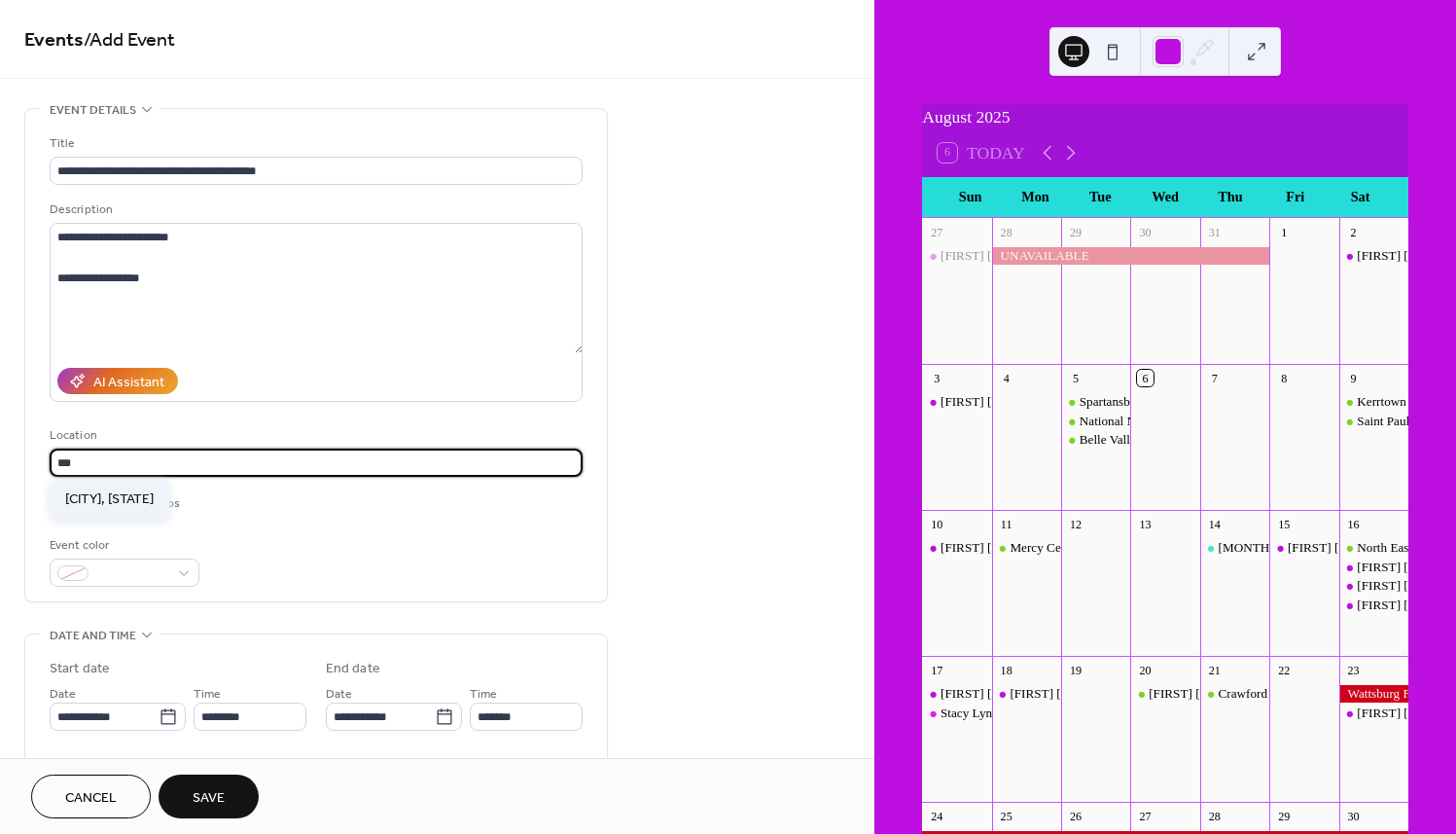 type on "**********" 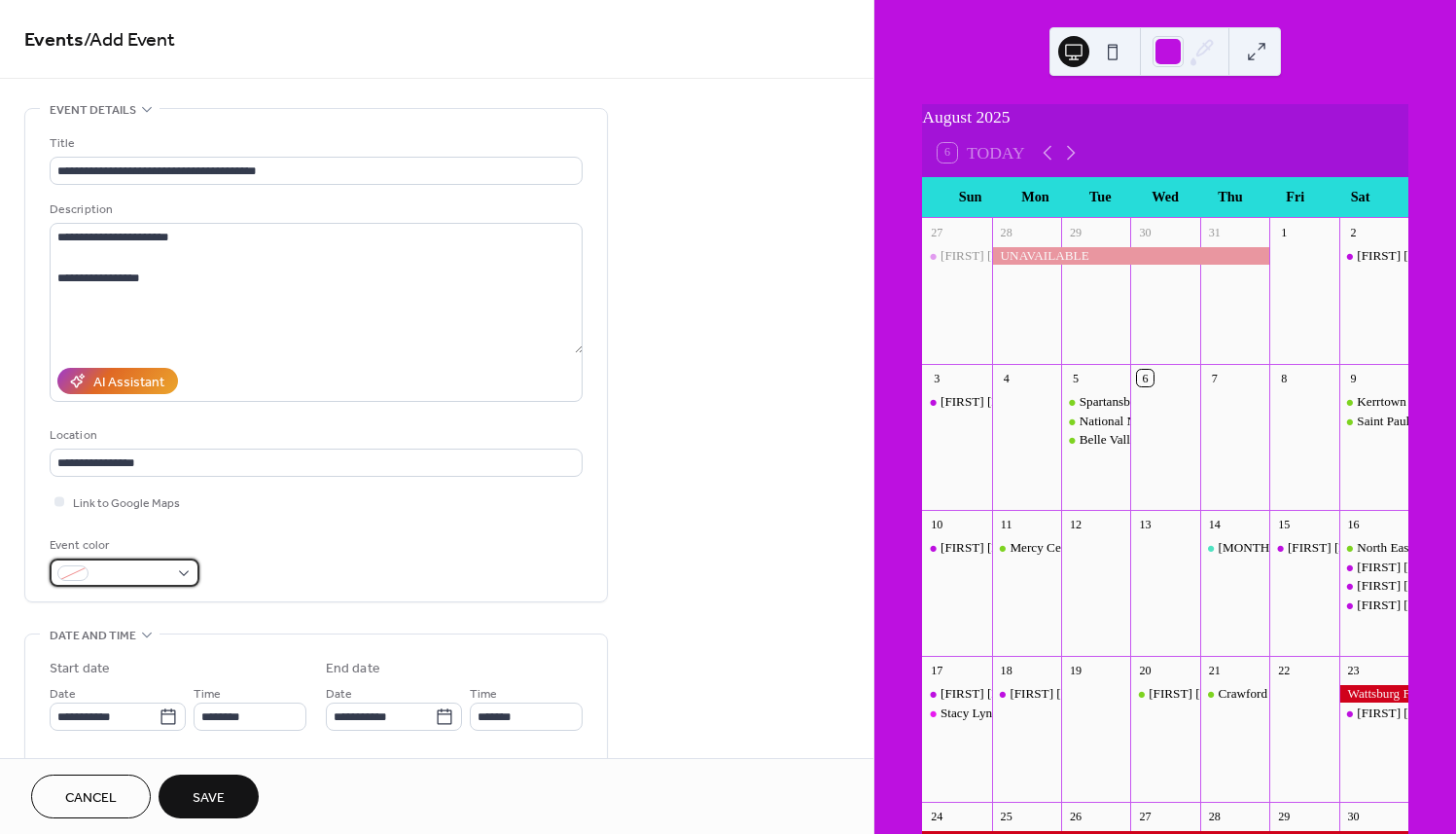 click at bounding box center [124, 572] 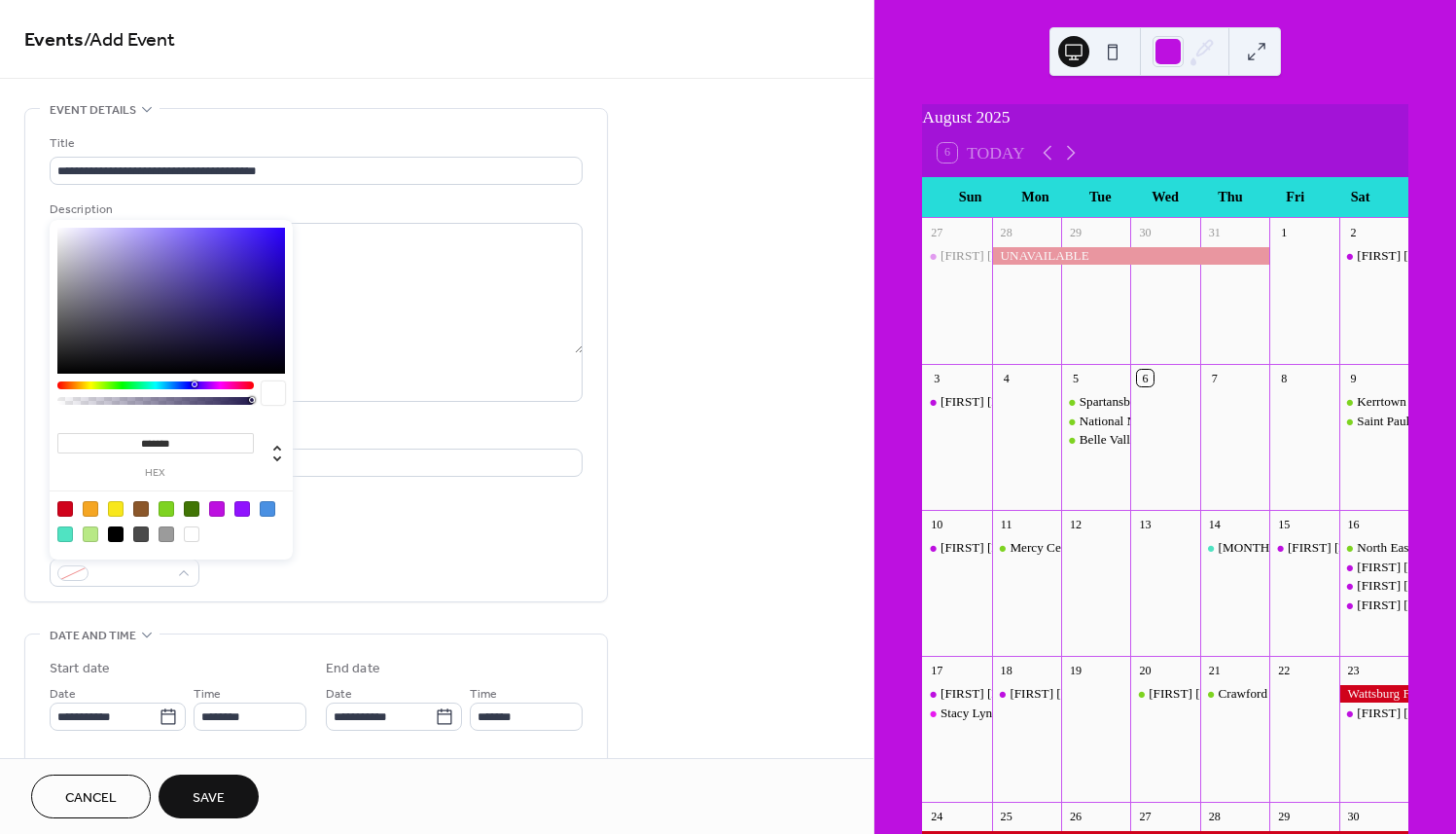 click at bounding box center [166, 509] 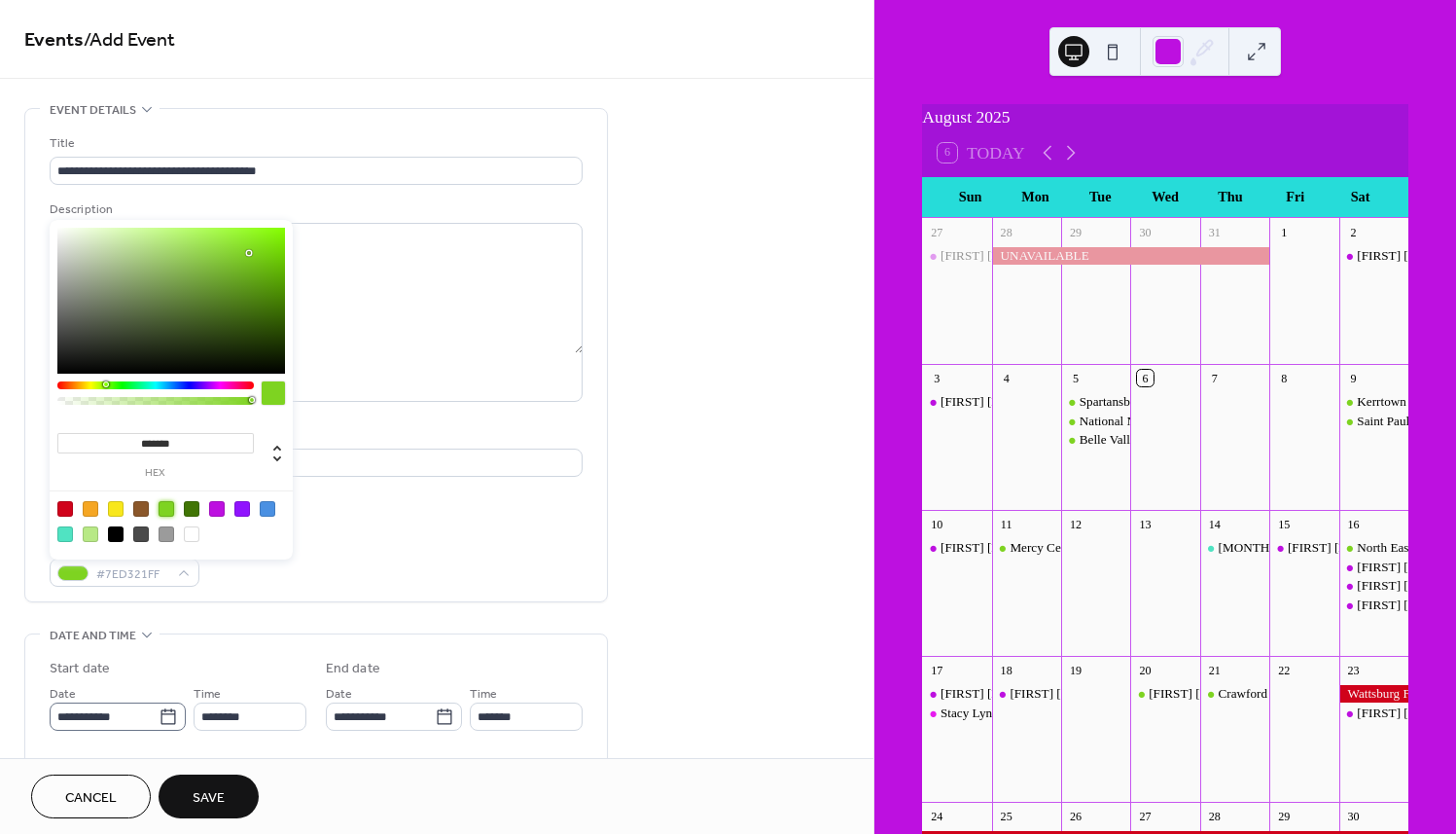 click 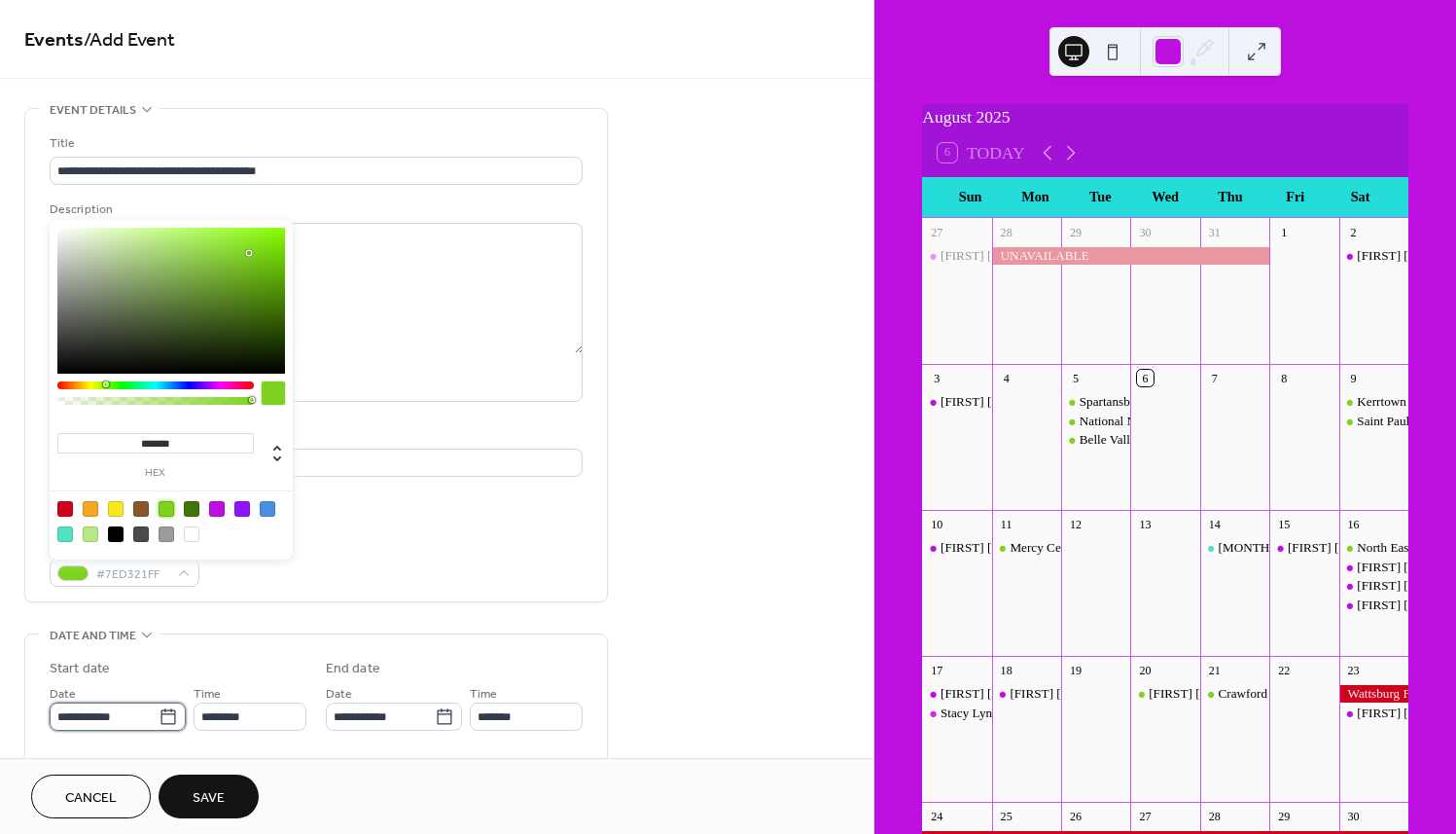 click on "**********" at bounding box center (104, 716) 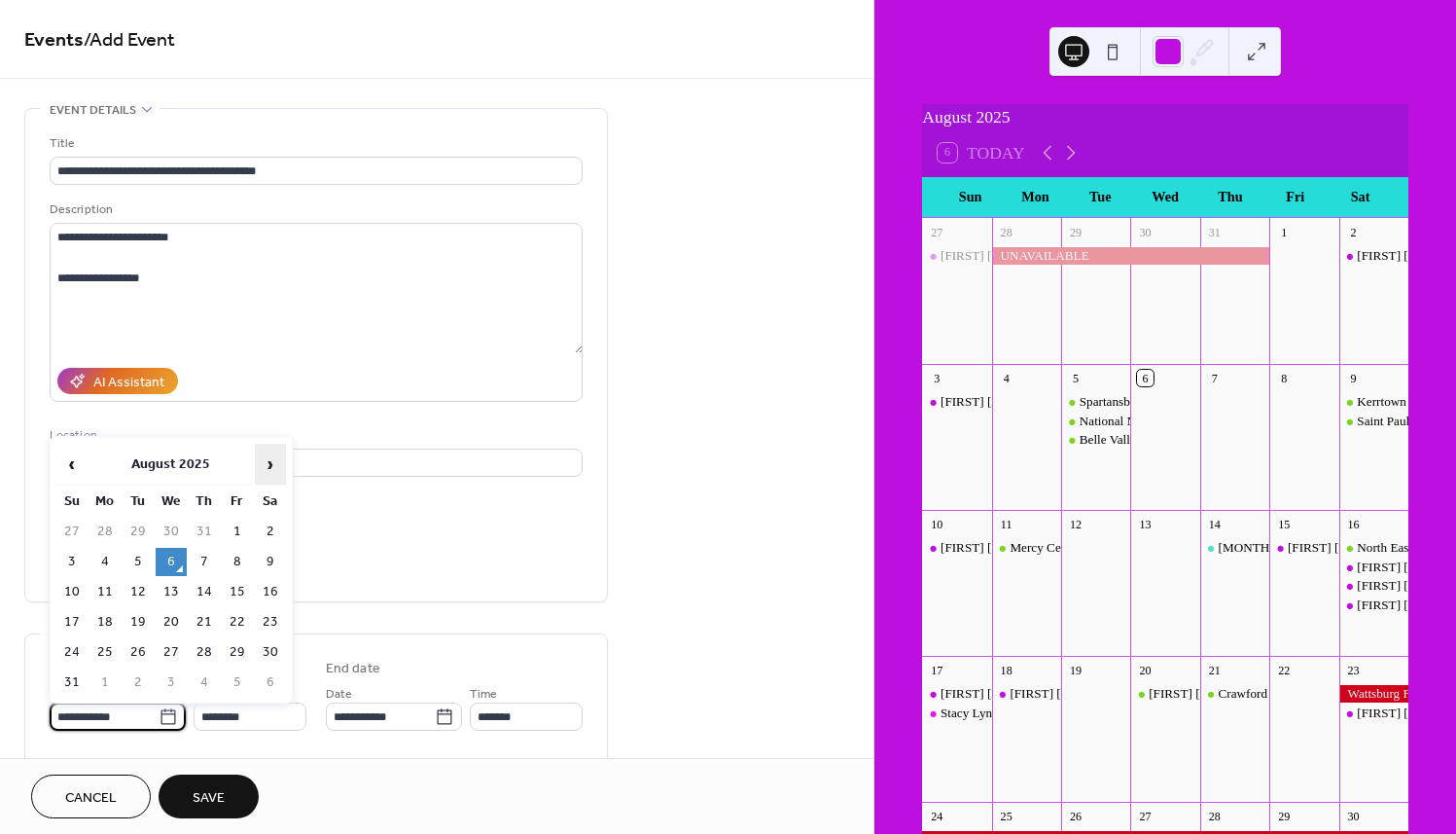click on "›" at bounding box center [270, 464] 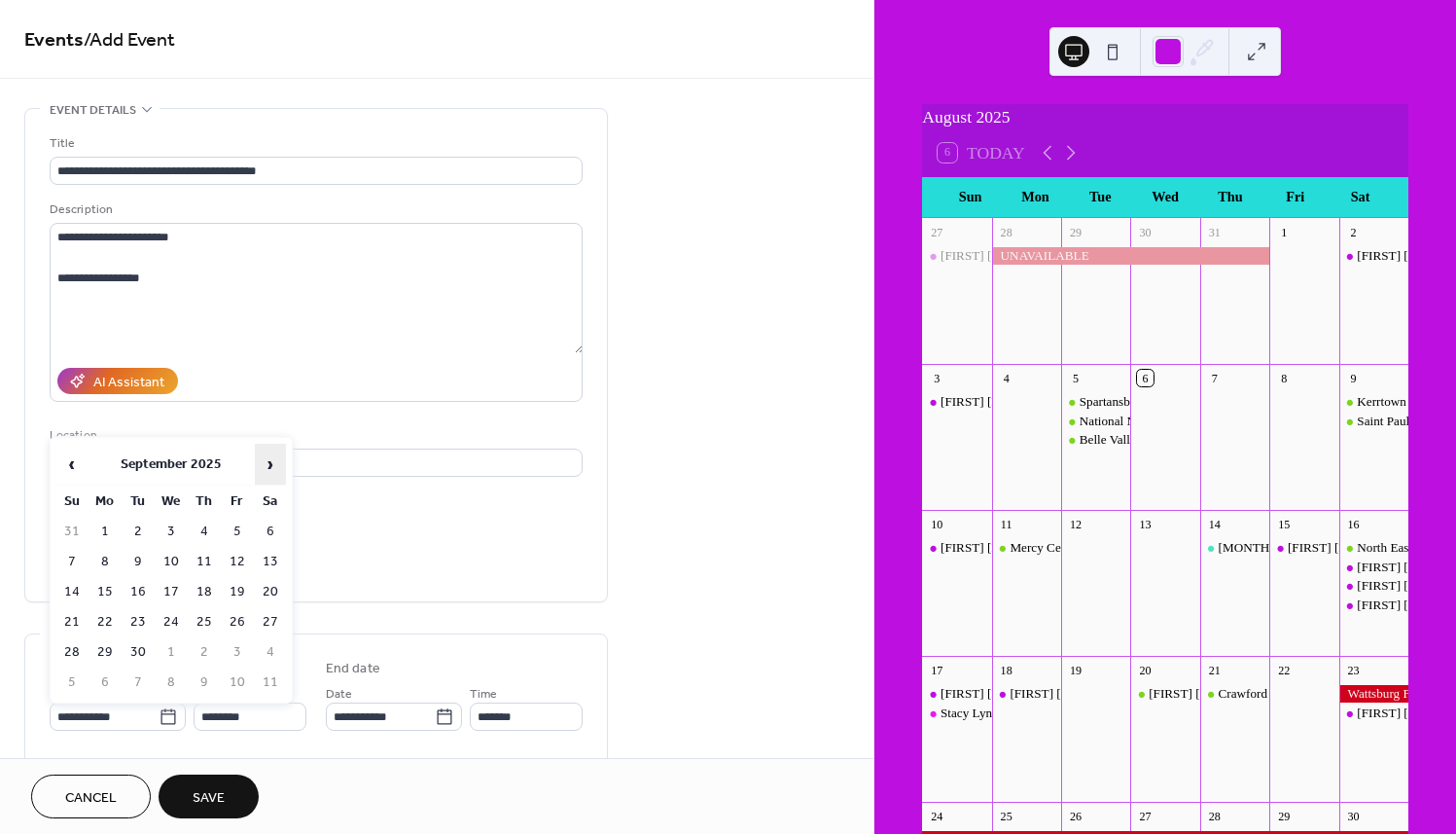 click on "›" at bounding box center (270, 464) 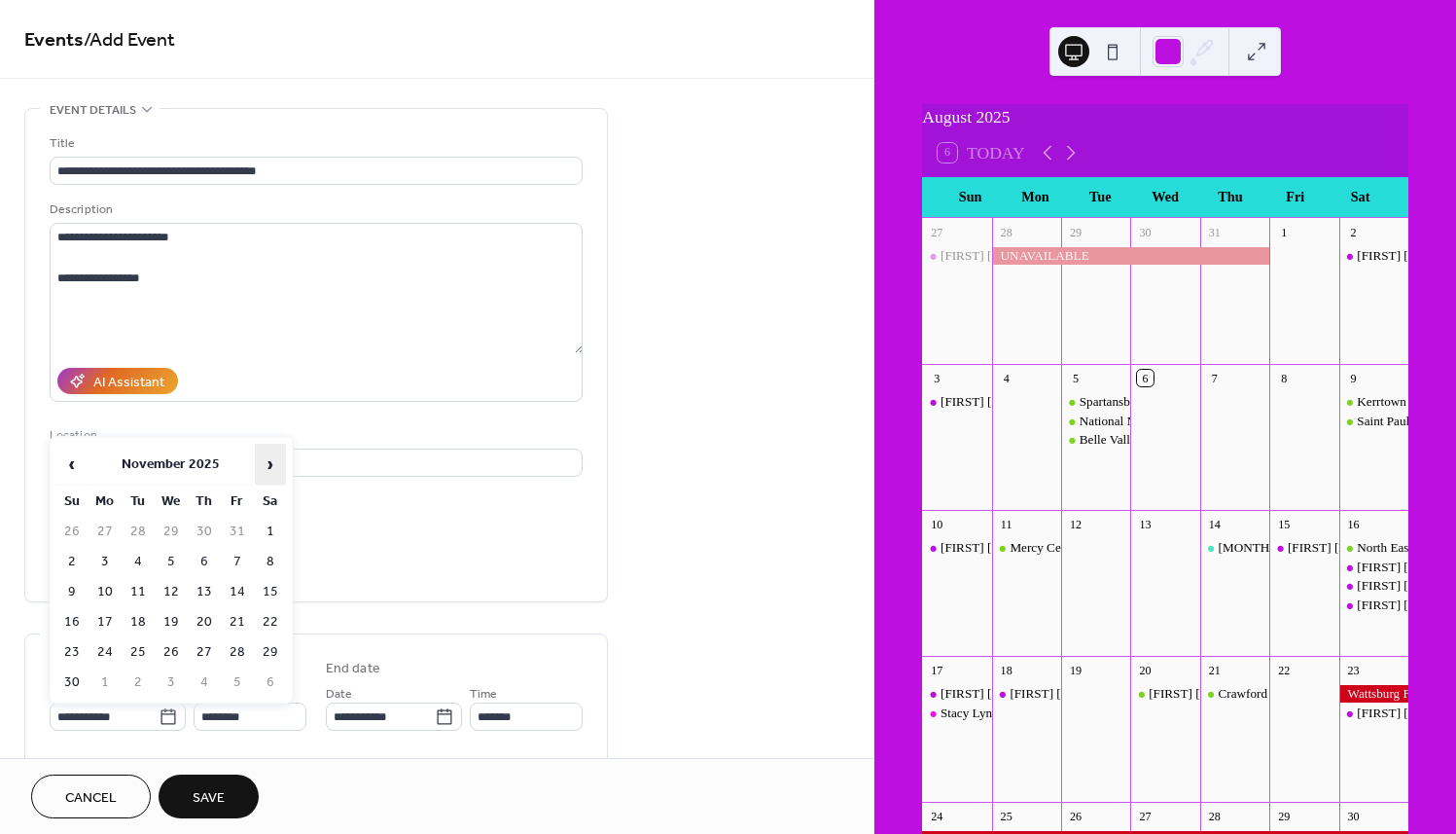 click on "›" at bounding box center [270, 464] 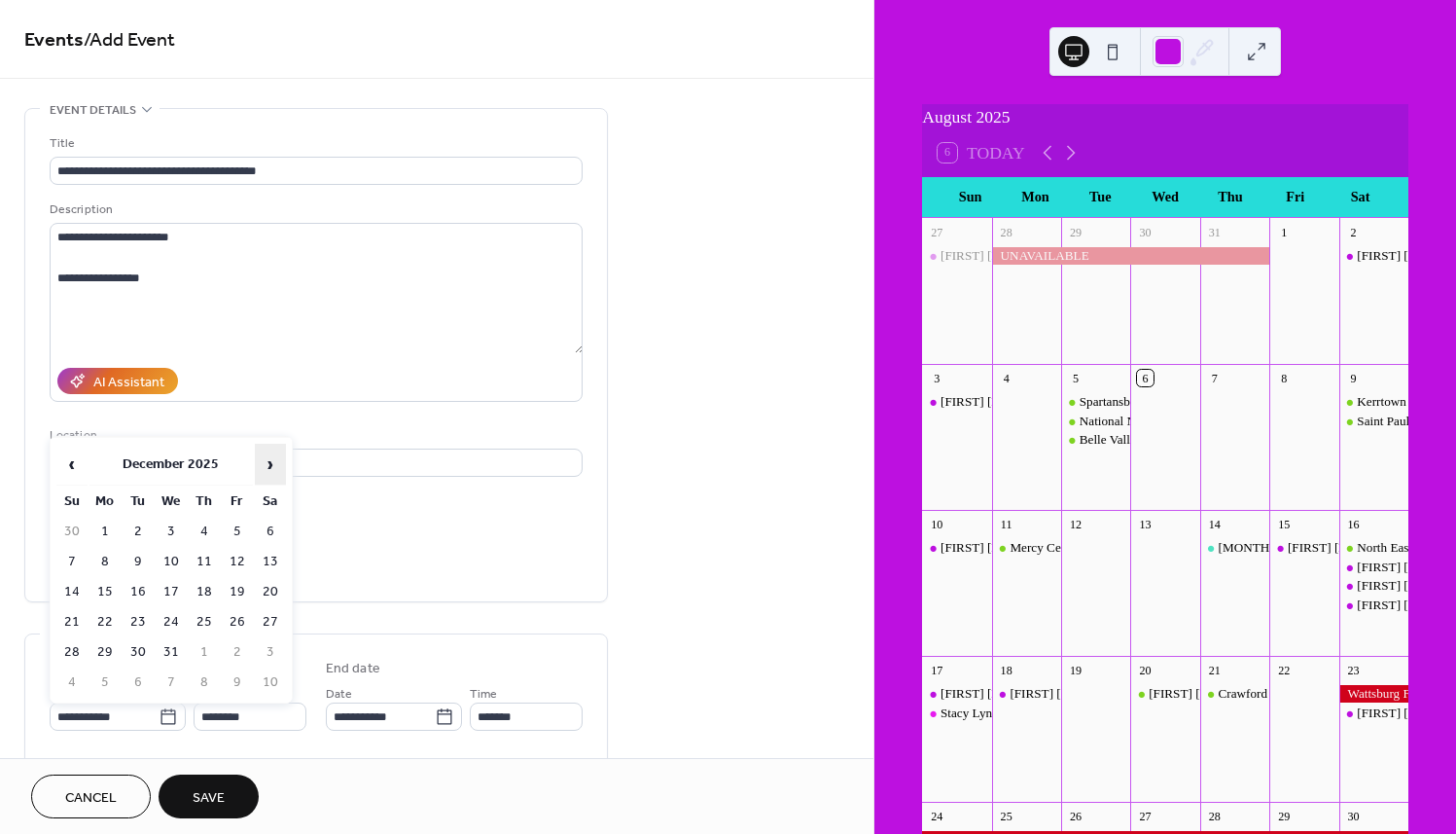 click on "›" at bounding box center (270, 464) 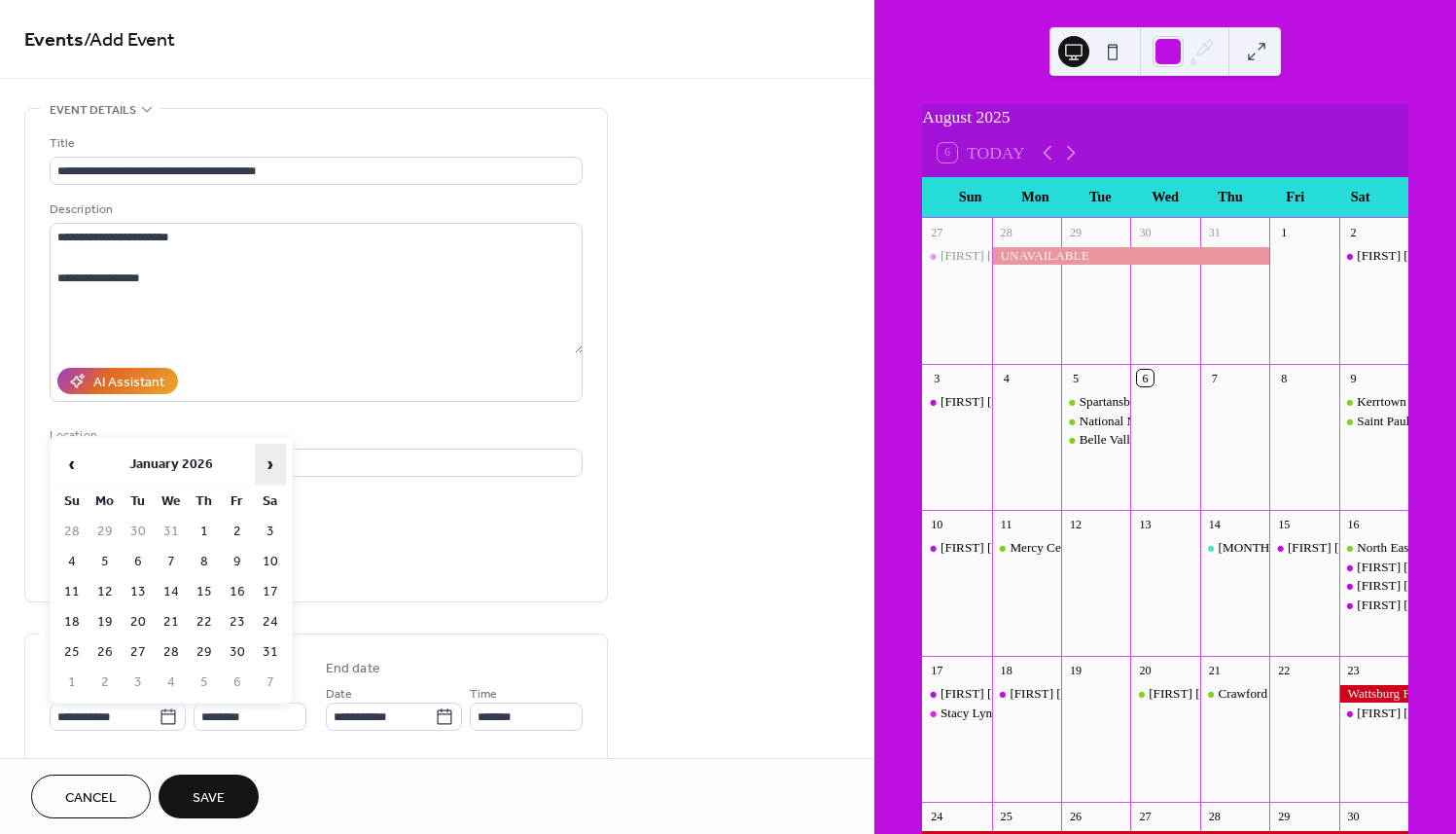 click on "›" at bounding box center (270, 464) 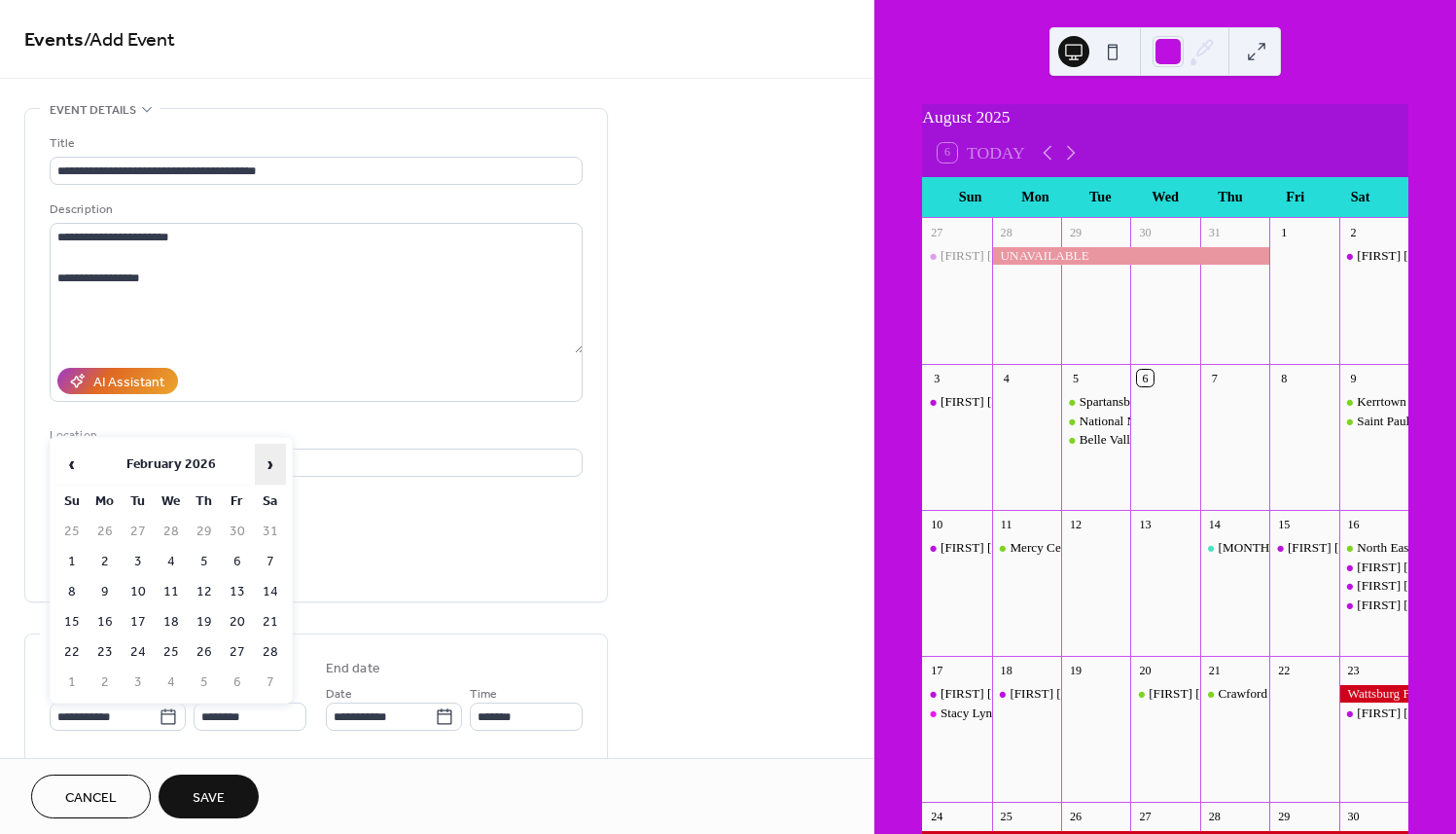 click on "›" at bounding box center (270, 464) 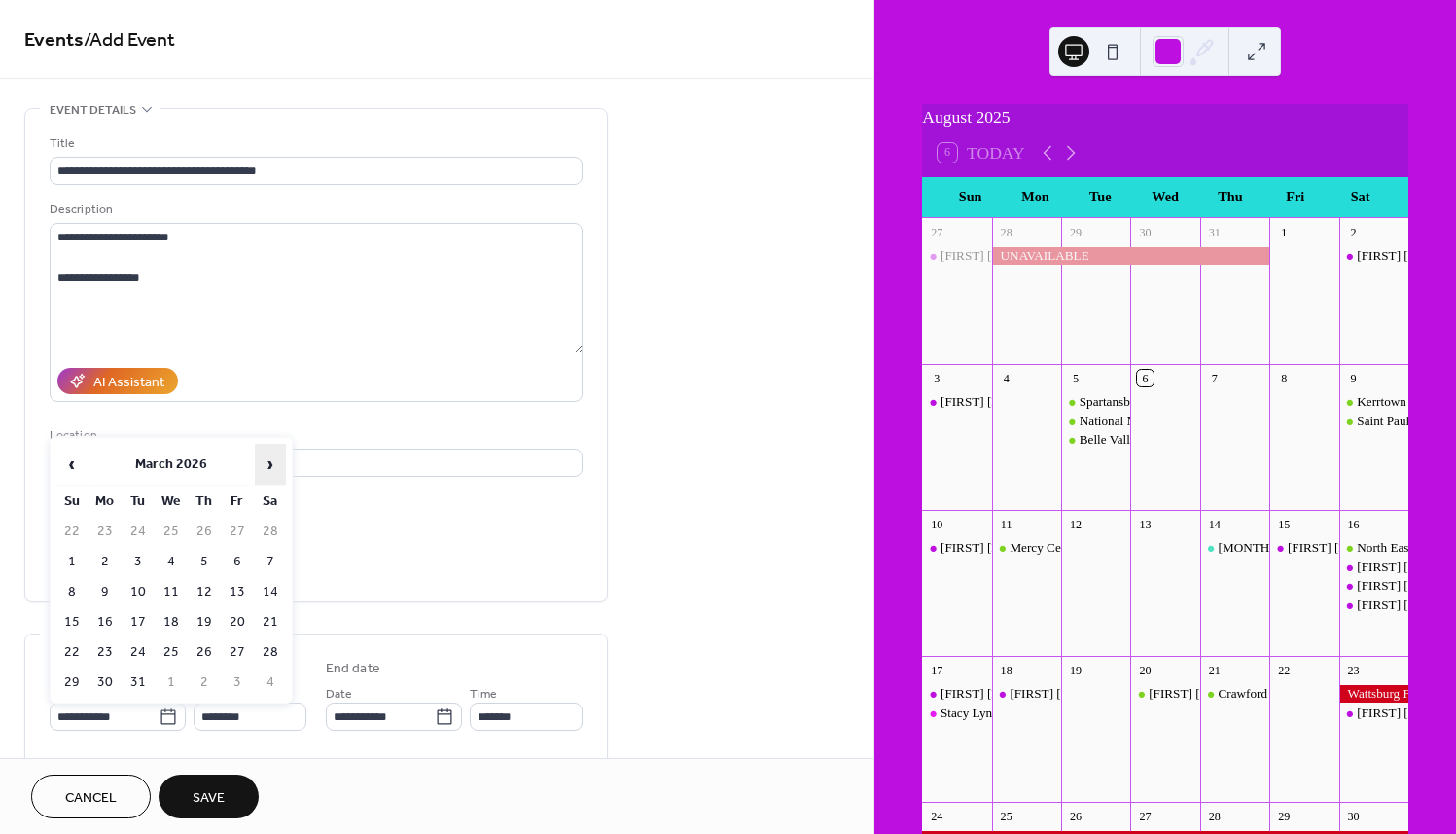 click on "›" at bounding box center [270, 464] 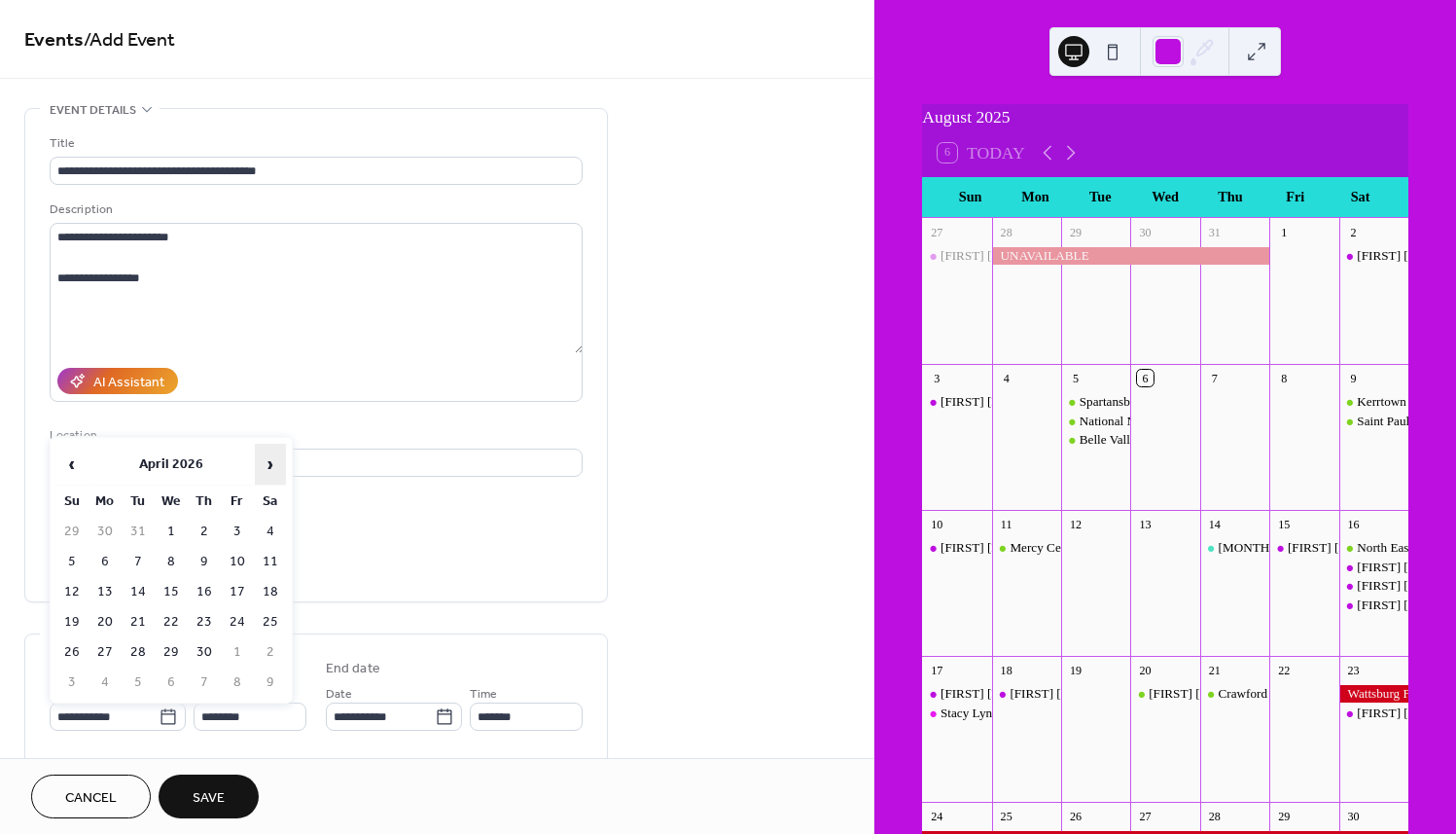 click on "›" at bounding box center [270, 464] 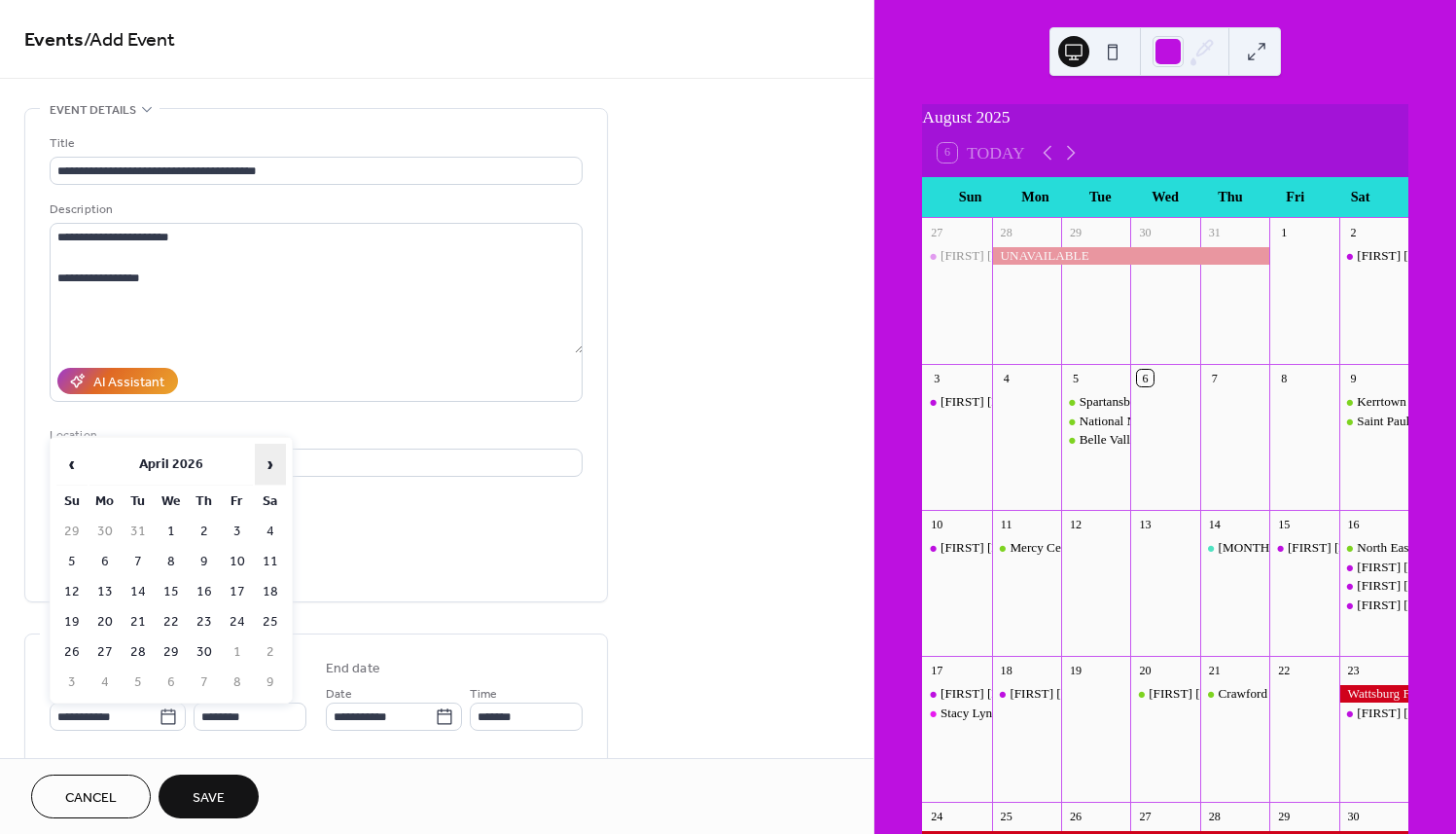 click on "›" at bounding box center [270, 464] 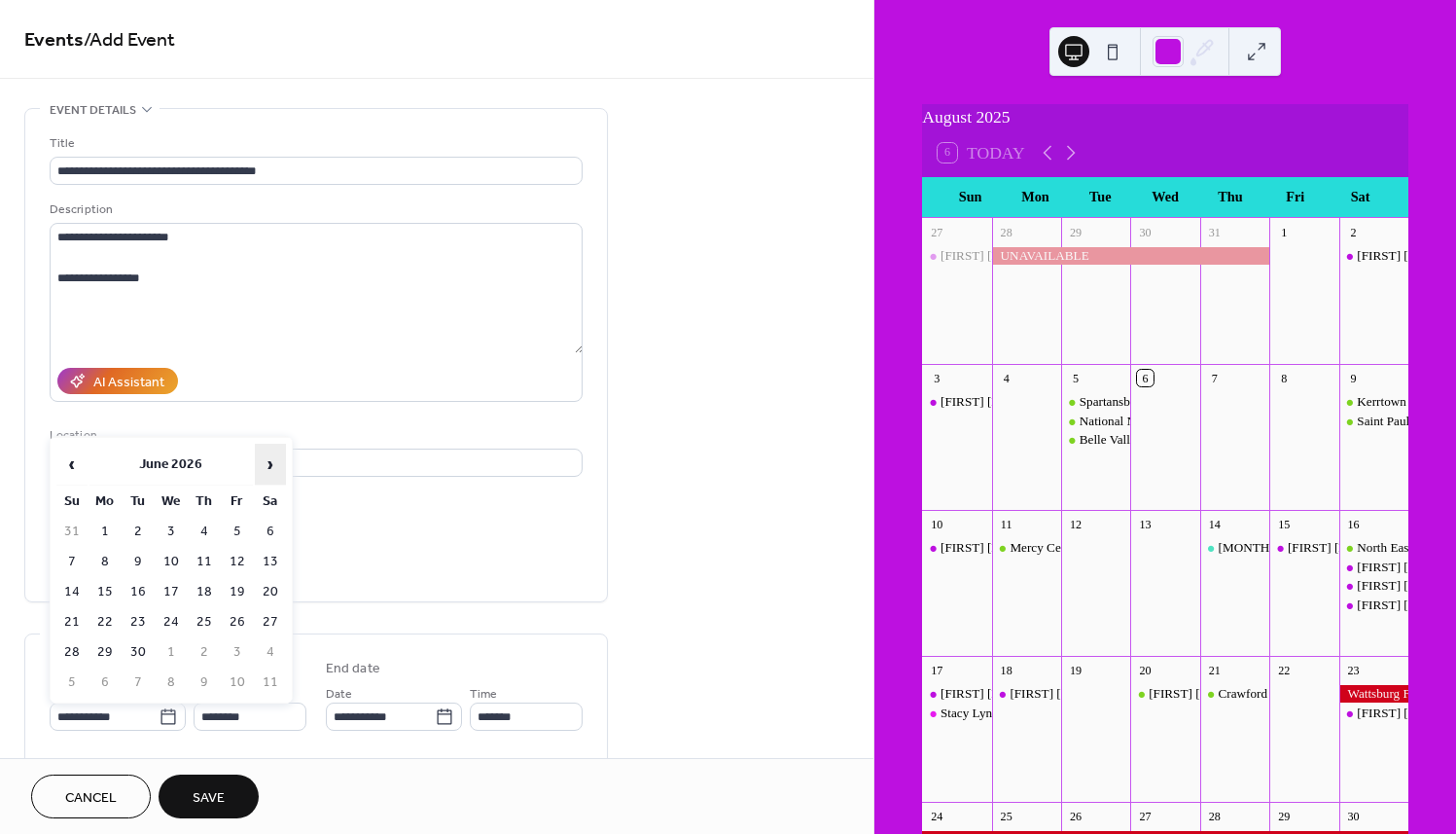 click on "›" at bounding box center [270, 464] 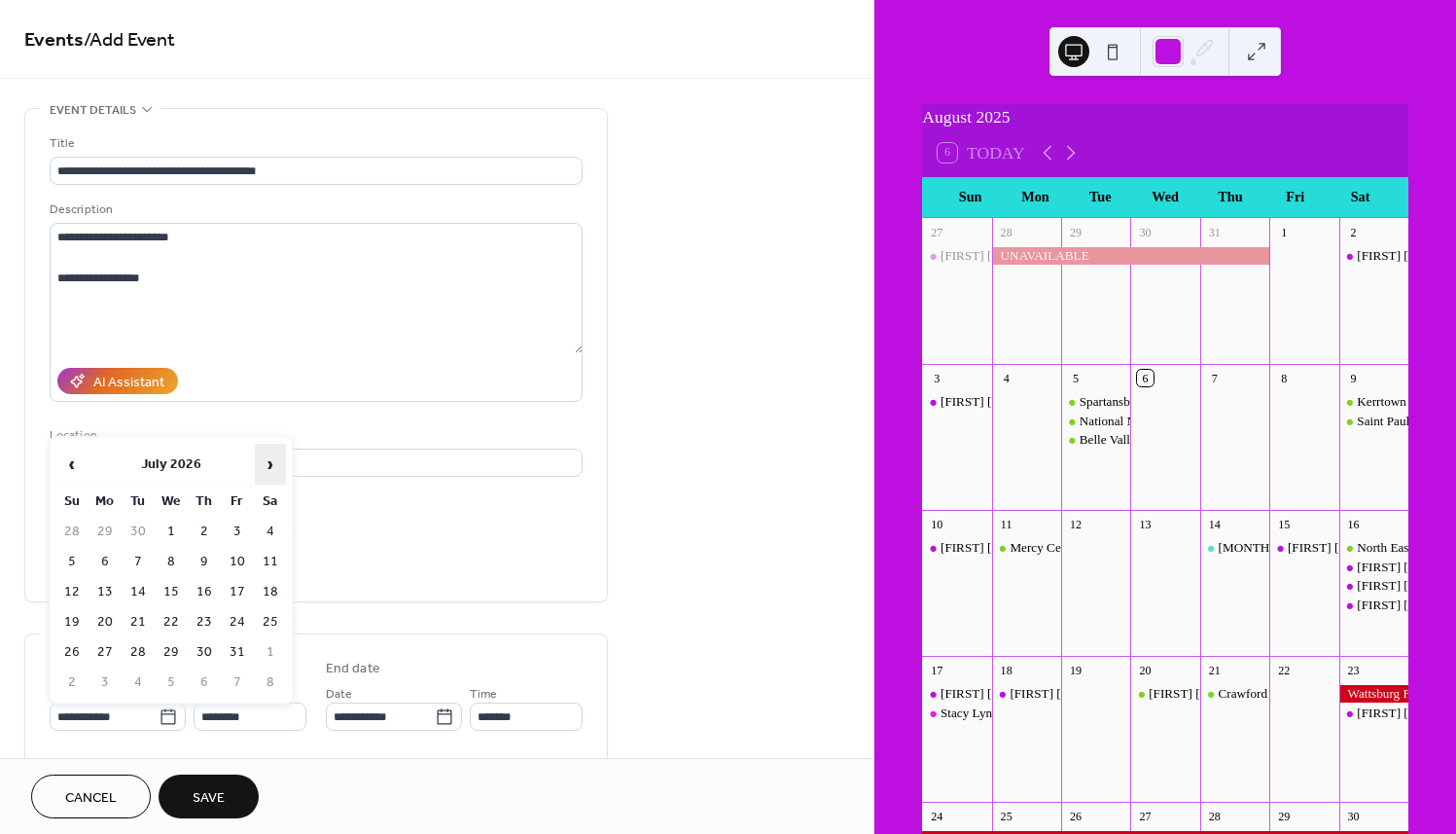 click on "›" at bounding box center (270, 464) 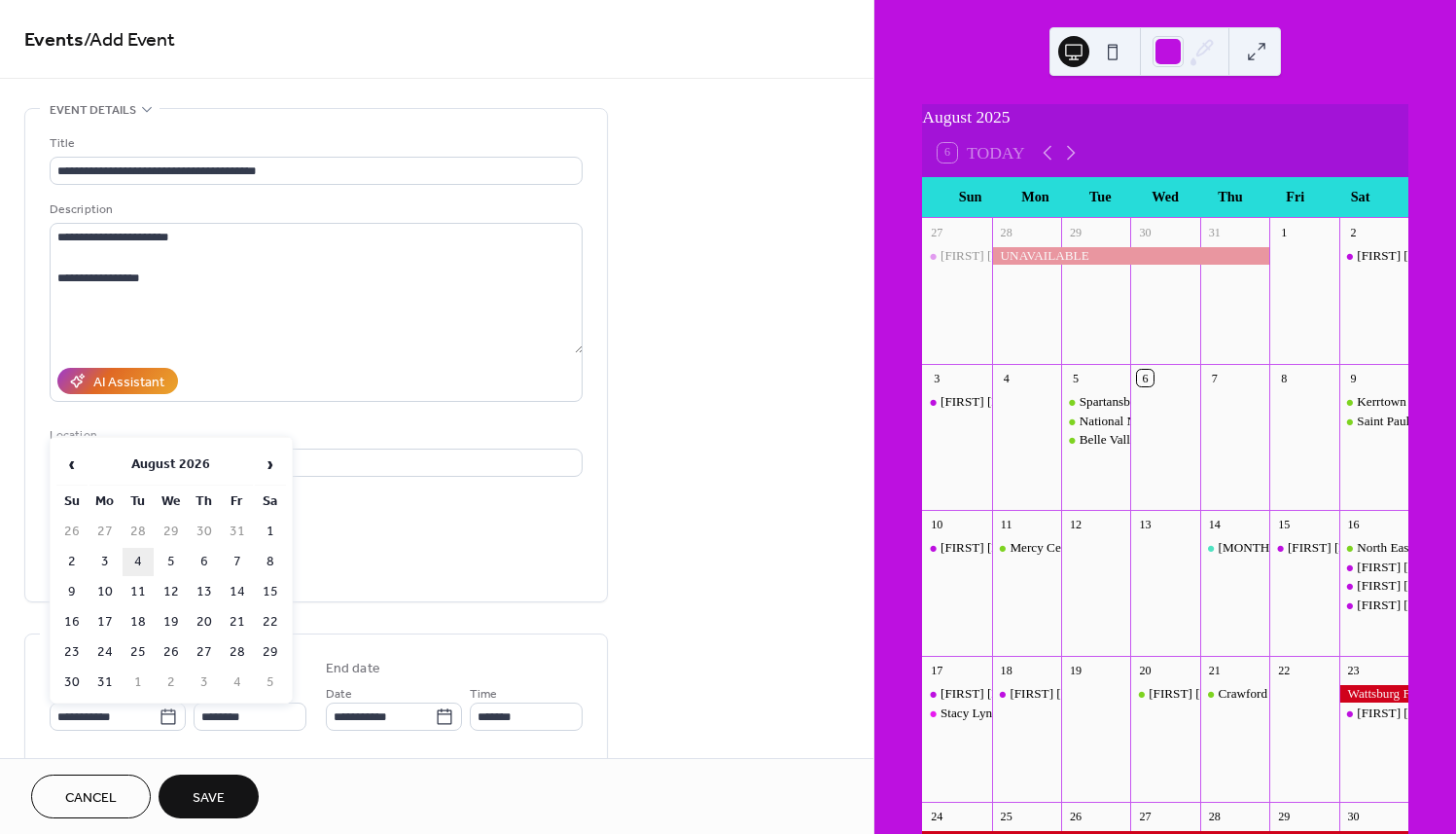click on "4" at bounding box center [138, 562] 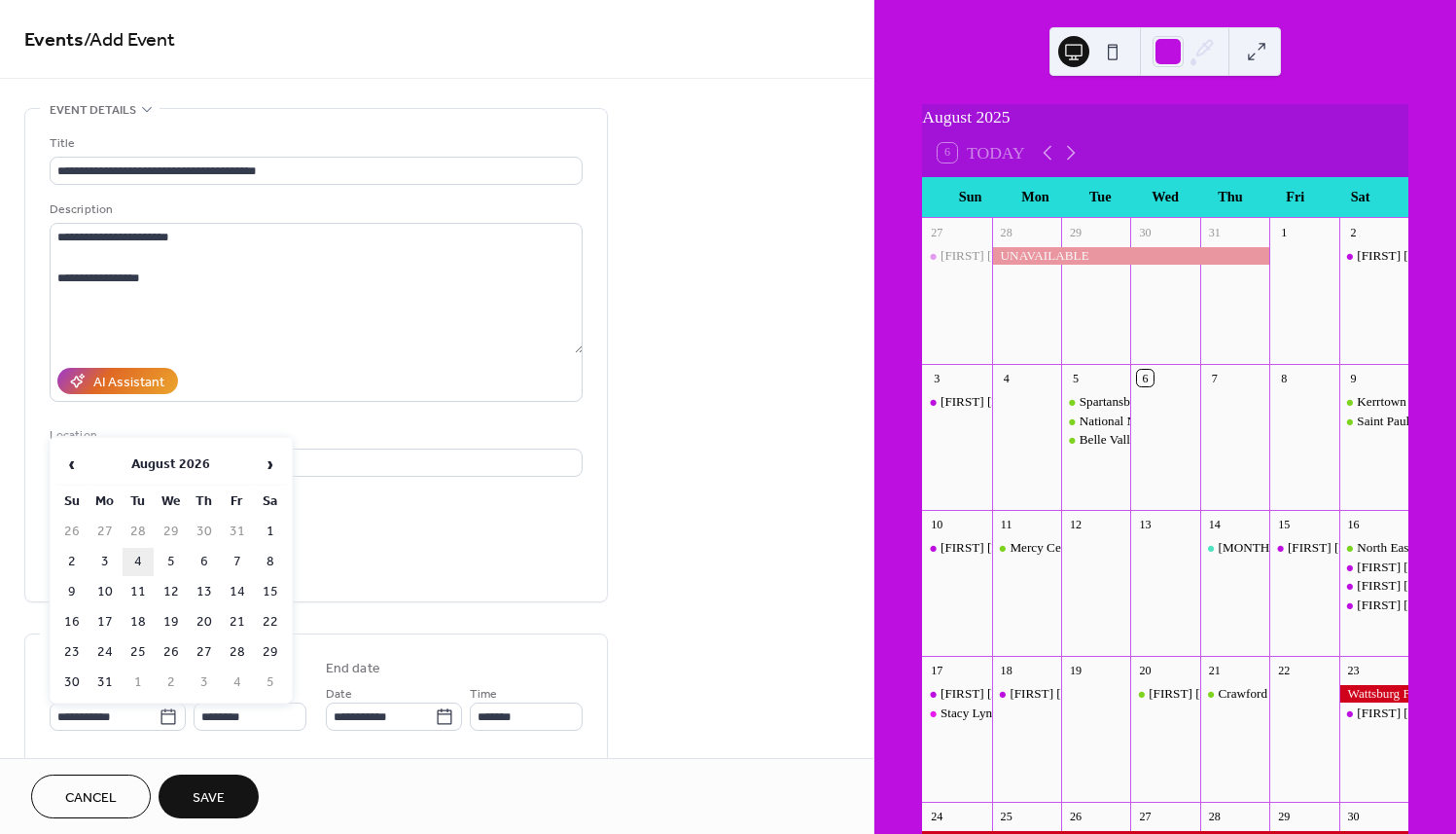 type on "**********" 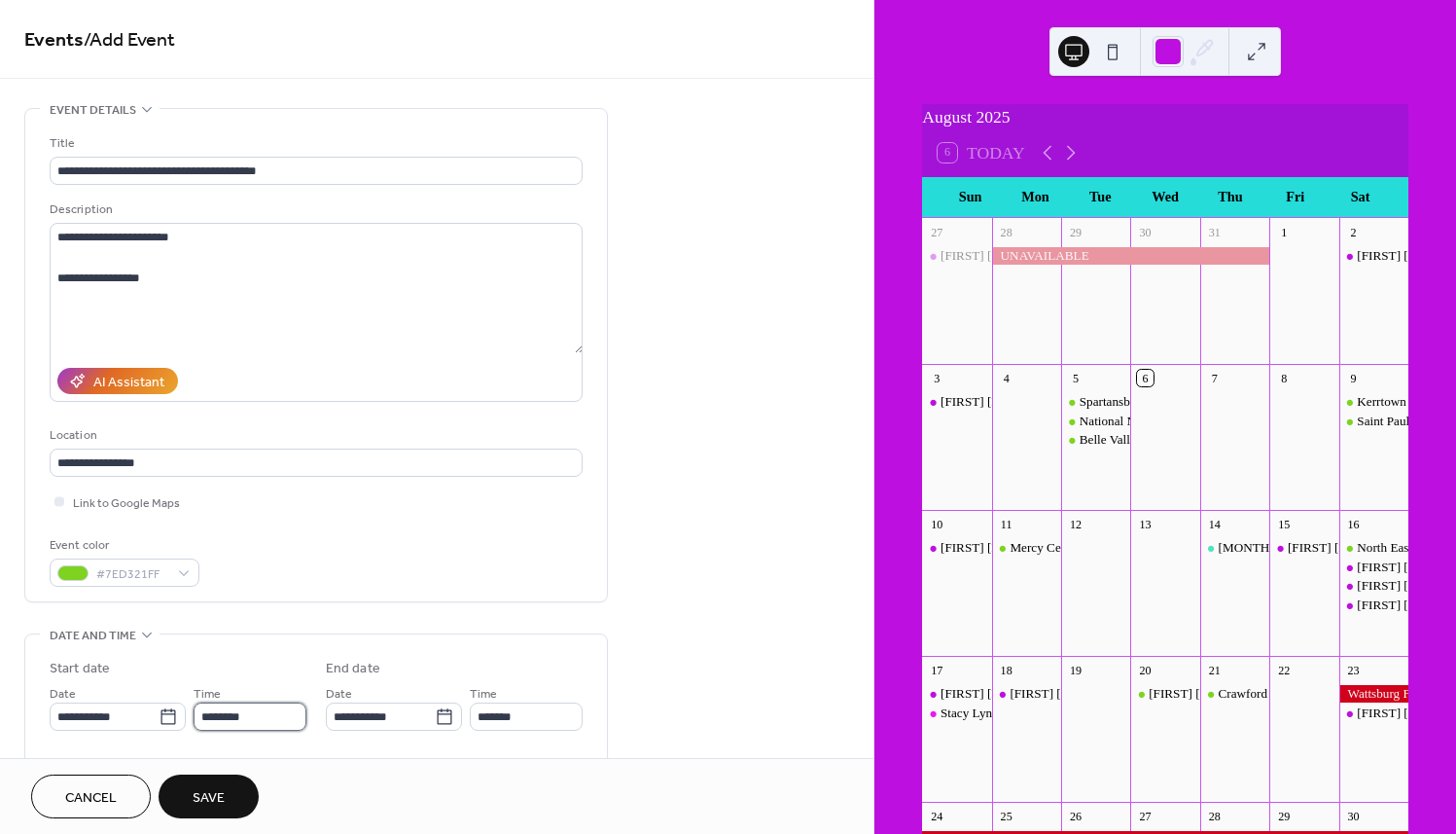 click on "********" at bounding box center (250, 716) 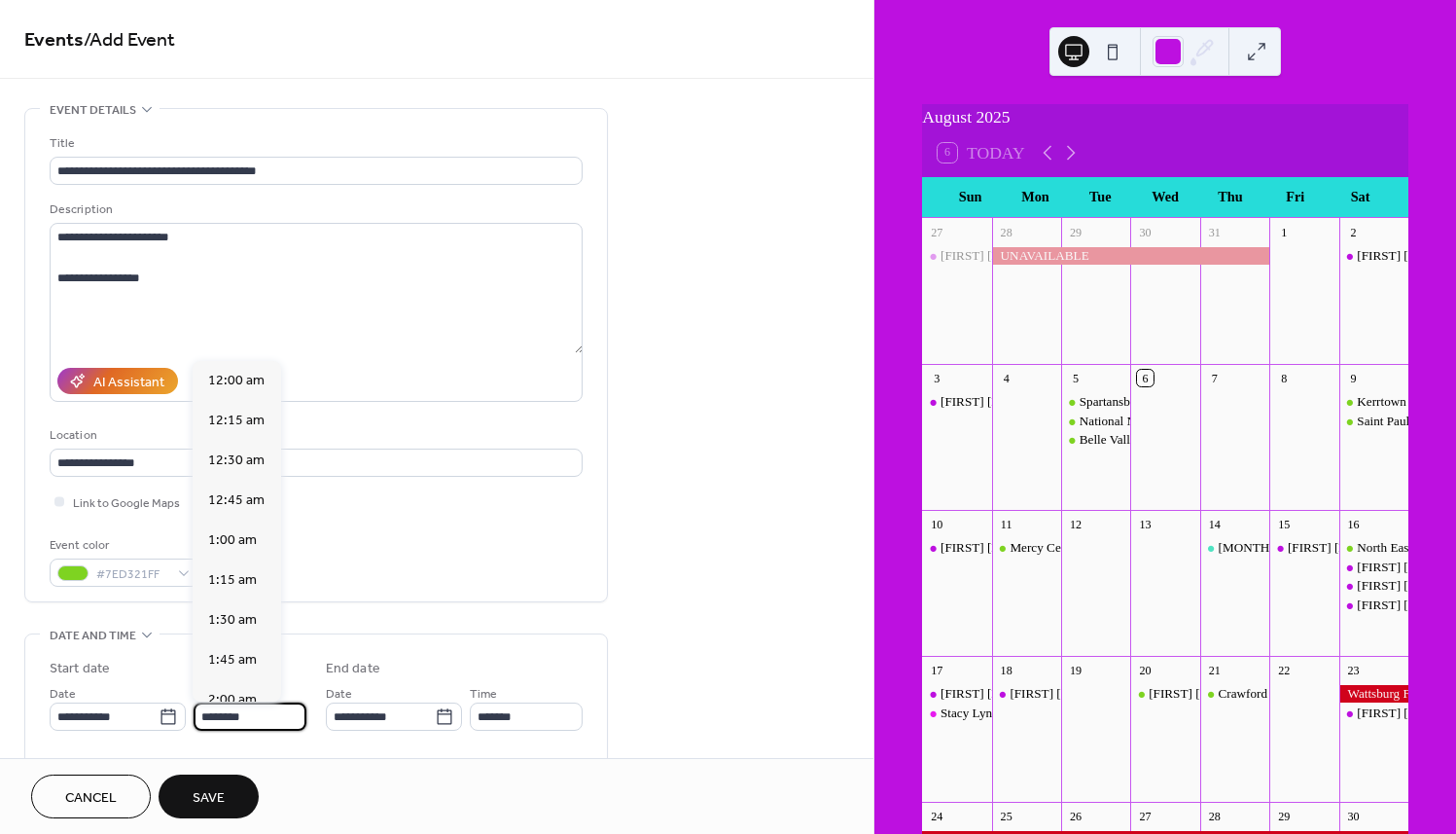 scroll, scrollTop: 1915, scrollLeft: 0, axis: vertical 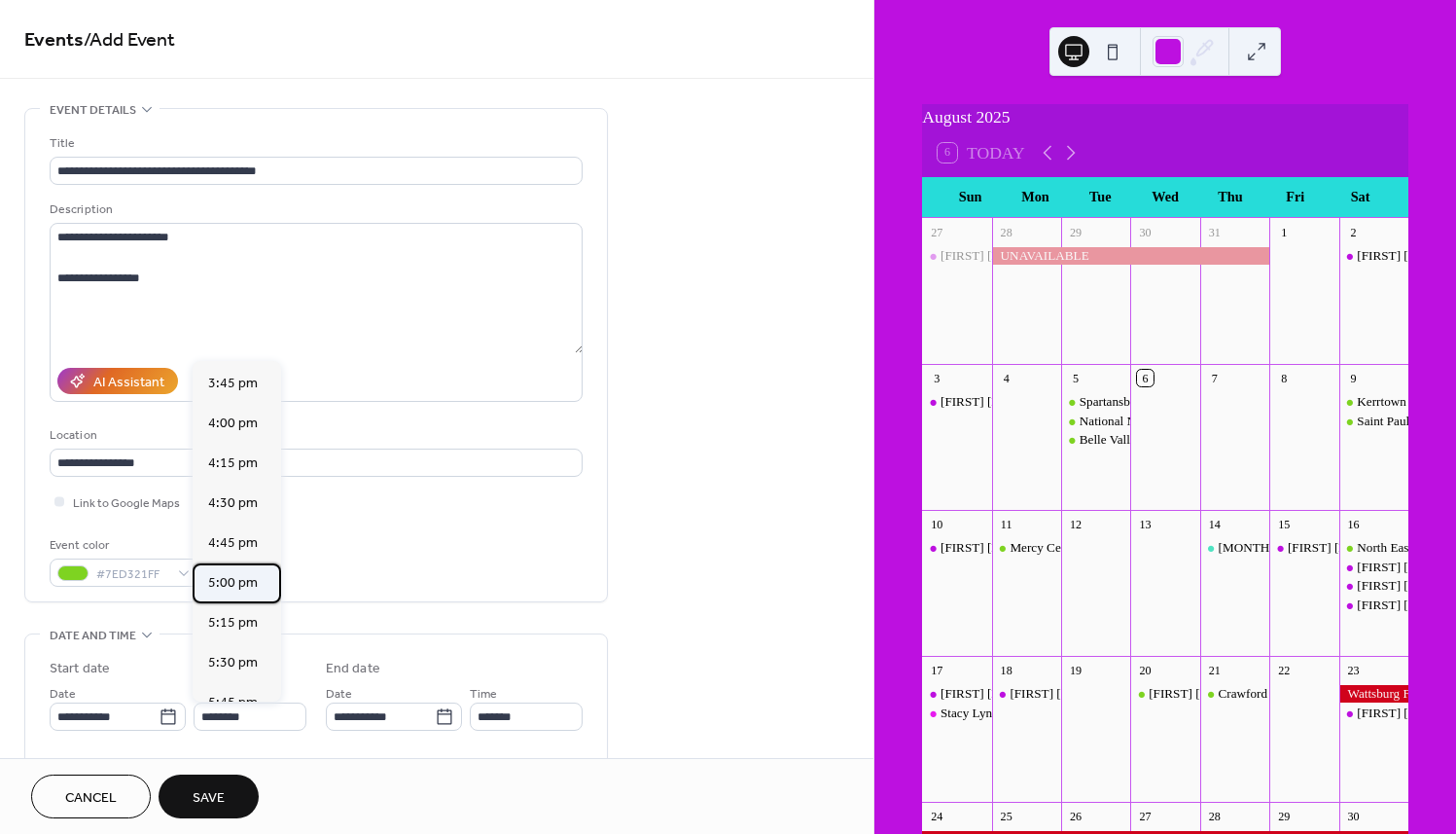 click on "5:00 pm" at bounding box center [232, 582] 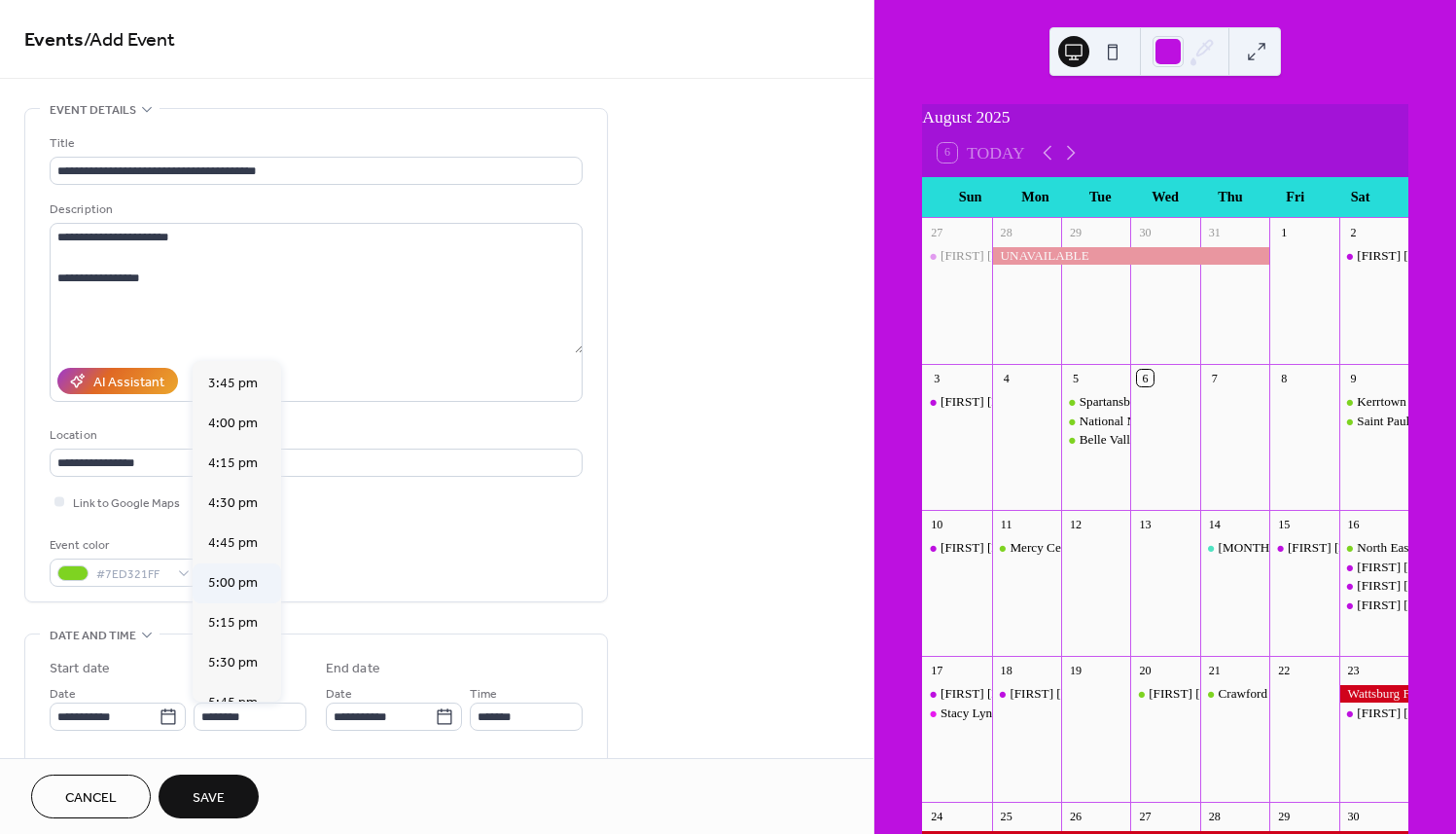 type on "*******" 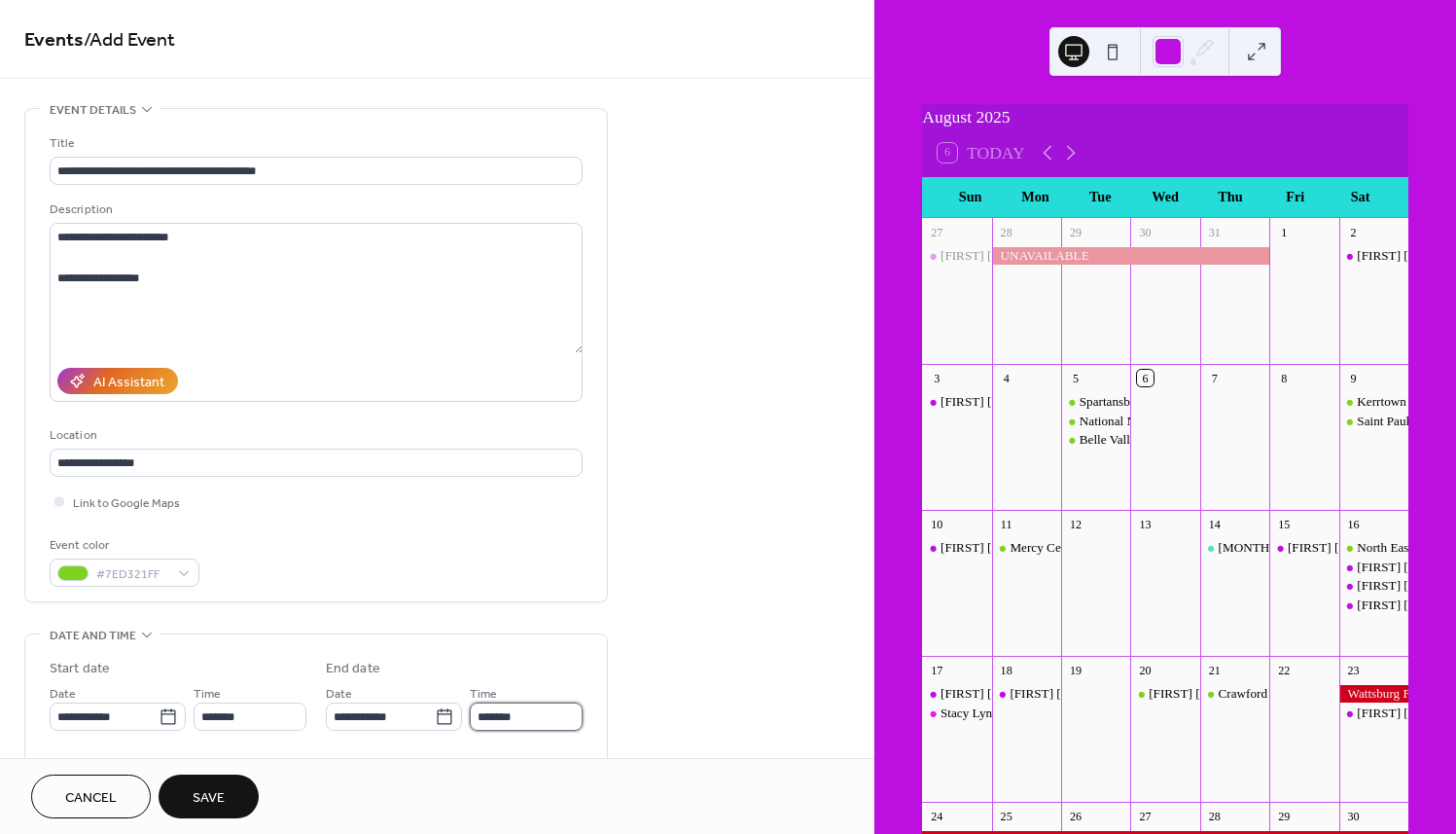 click on "*******" at bounding box center [526, 716] 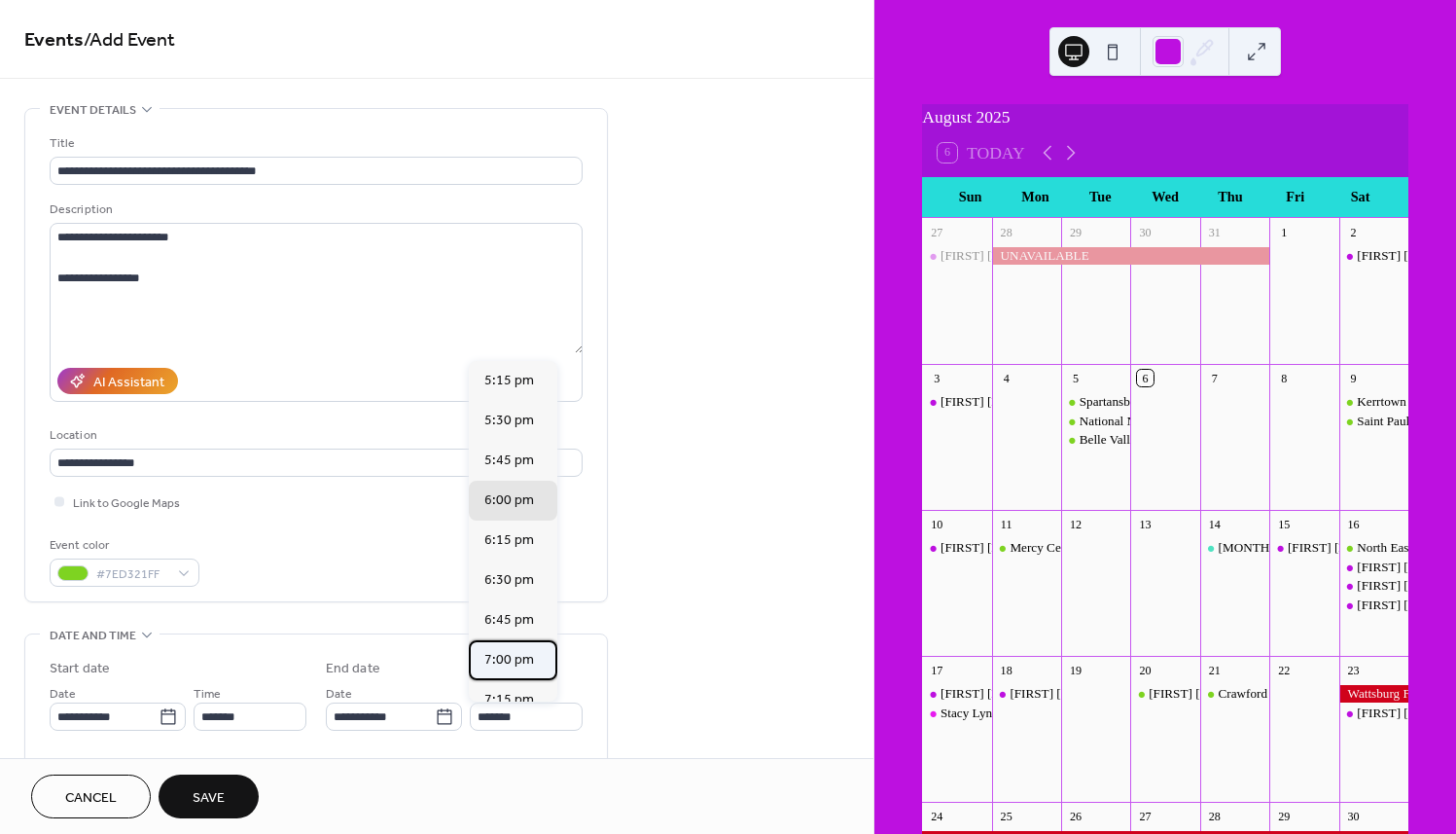 click on "7:00 pm" at bounding box center [509, 659] 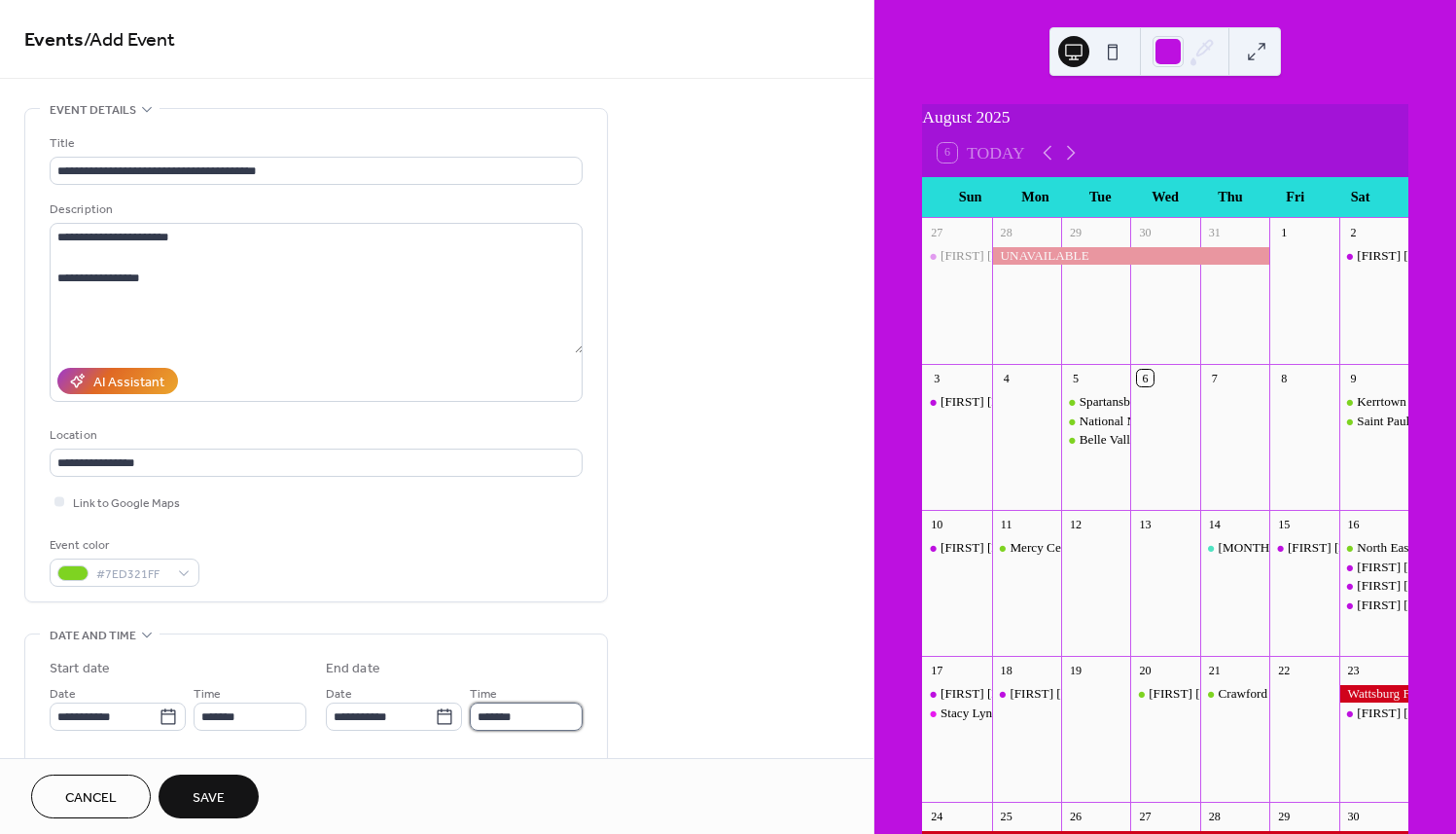 click on "*******" at bounding box center (526, 716) 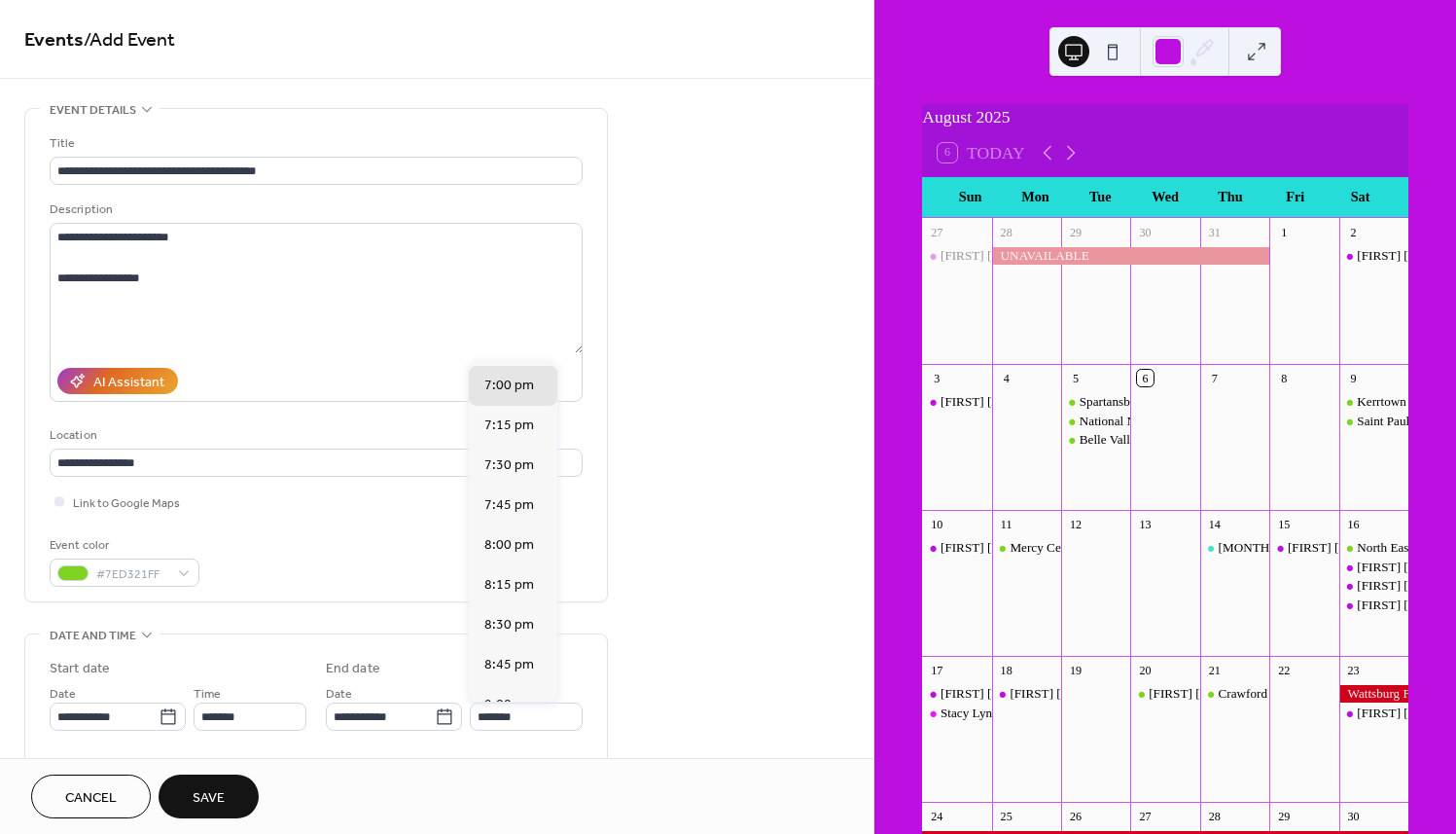 scroll, scrollTop: 298, scrollLeft: 0, axis: vertical 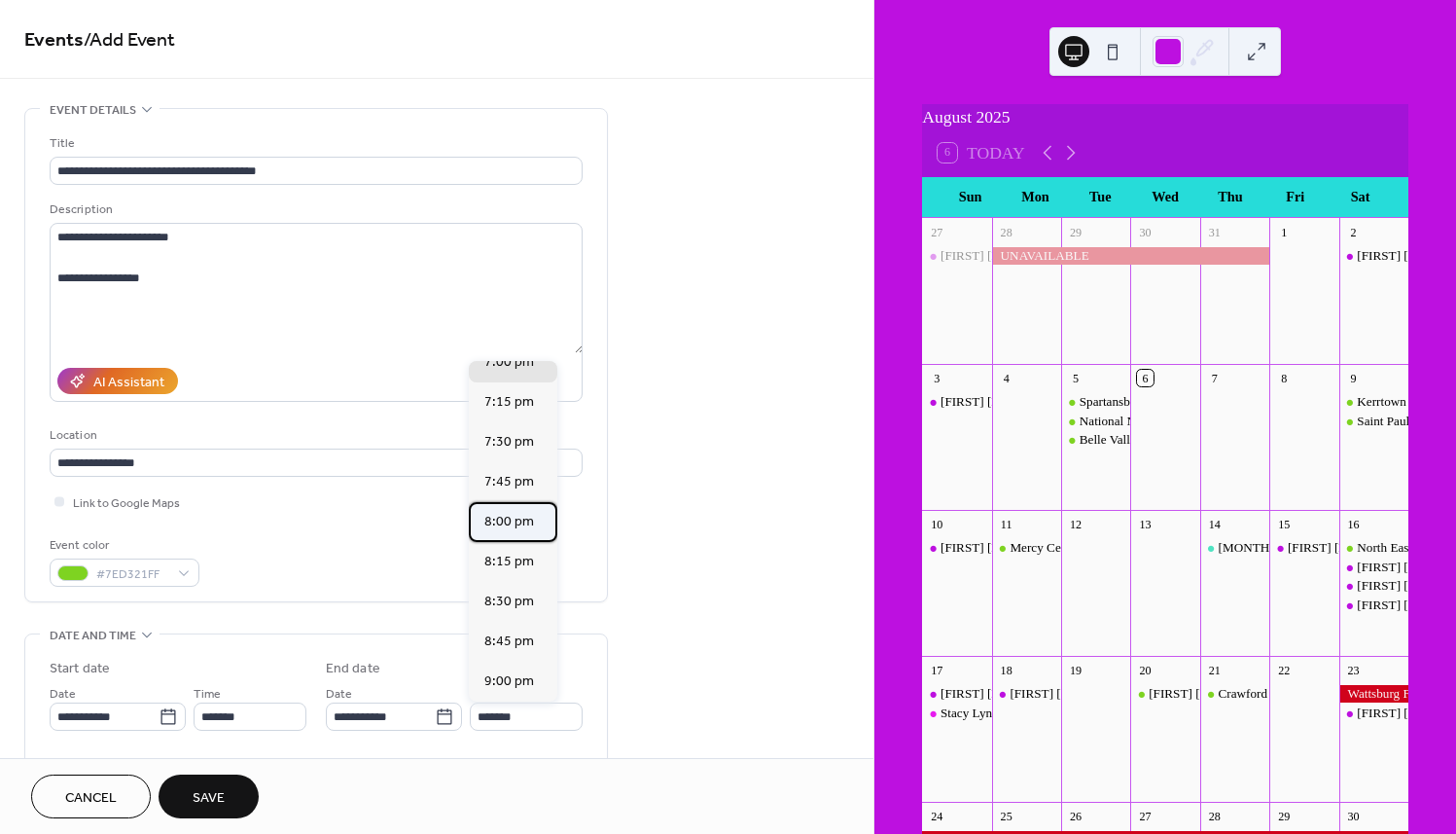 click on "8:00 pm" at bounding box center [509, 521] 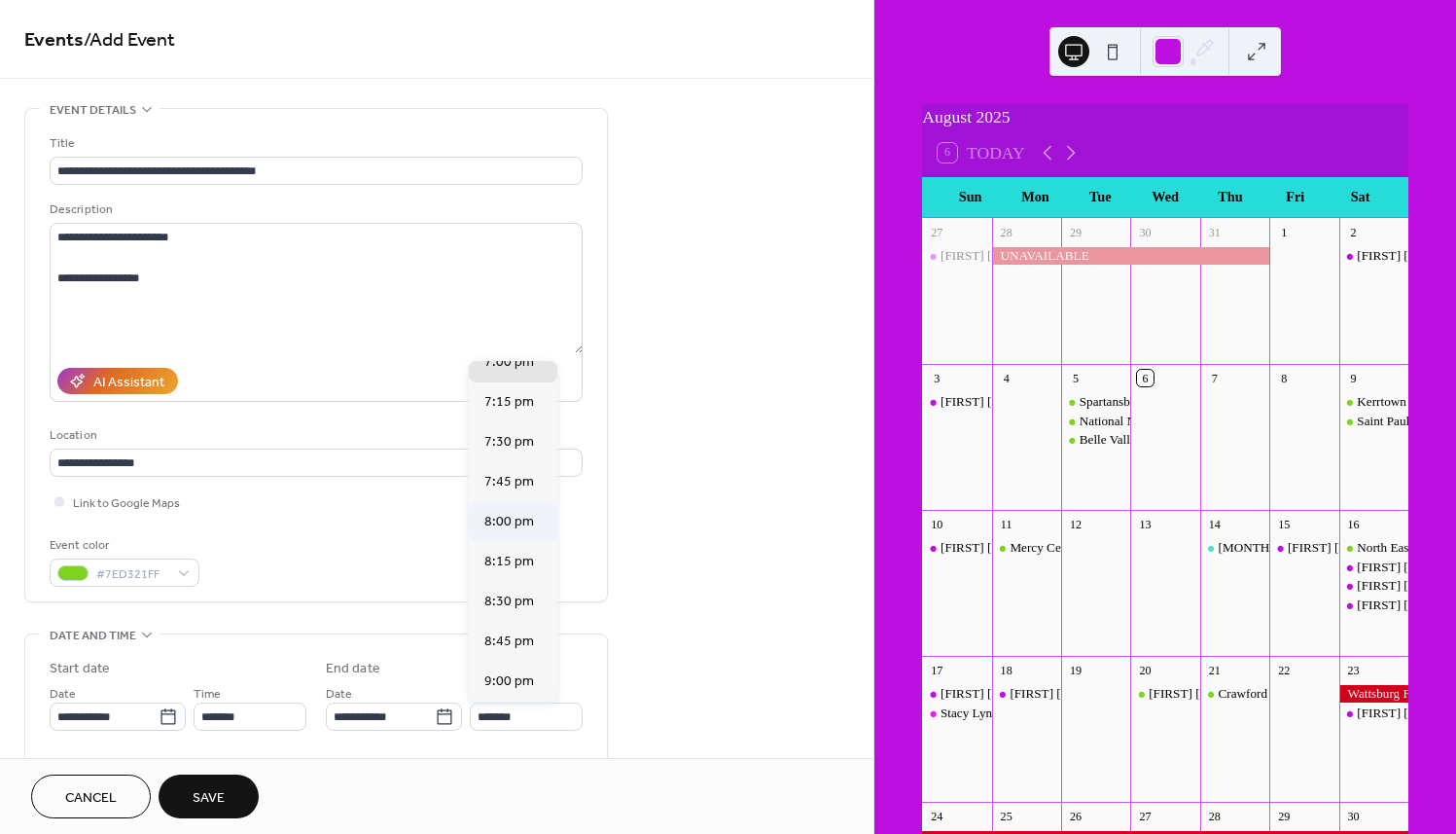 type on "*******" 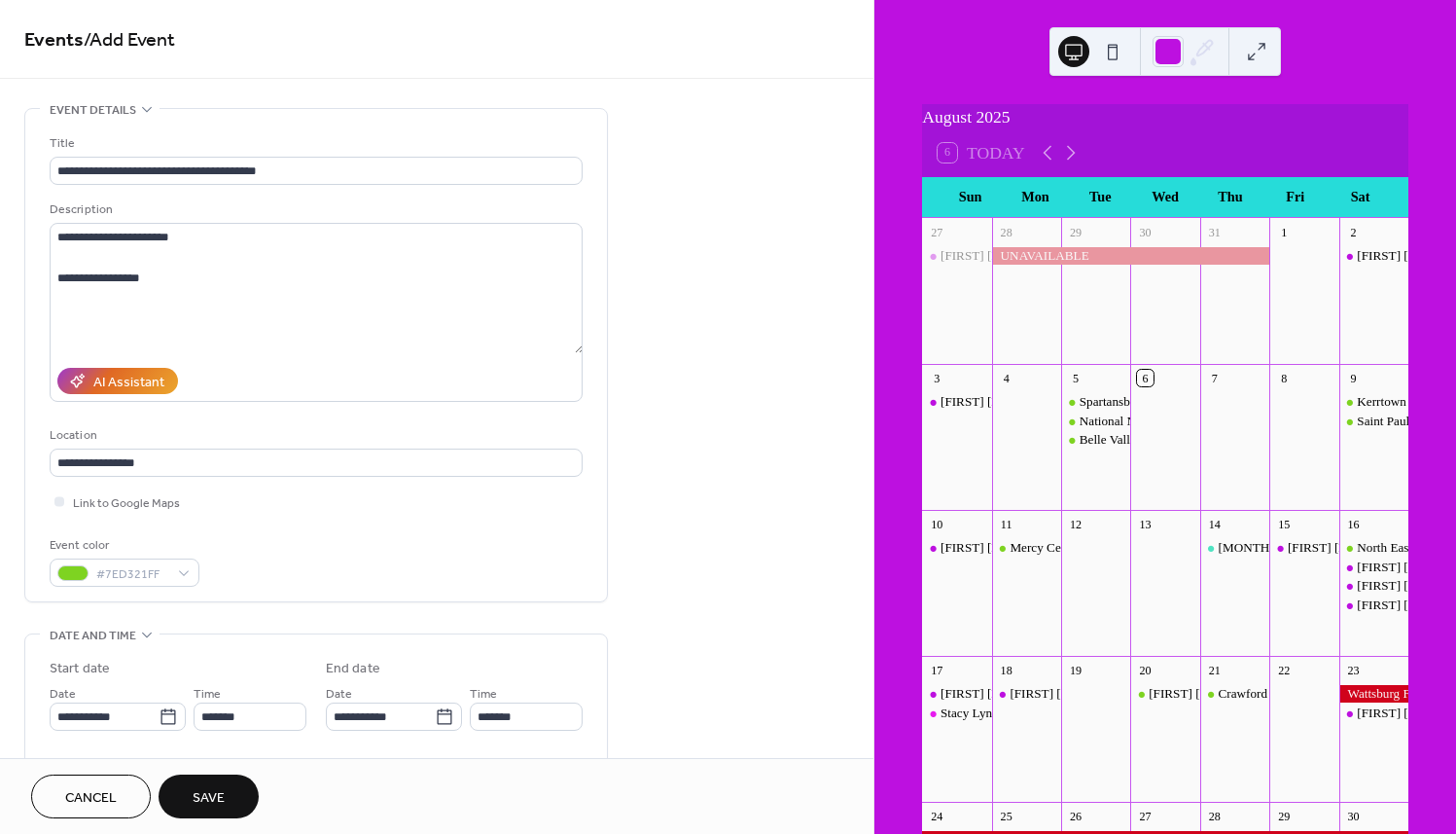 click on "Save" at bounding box center [208, 798] 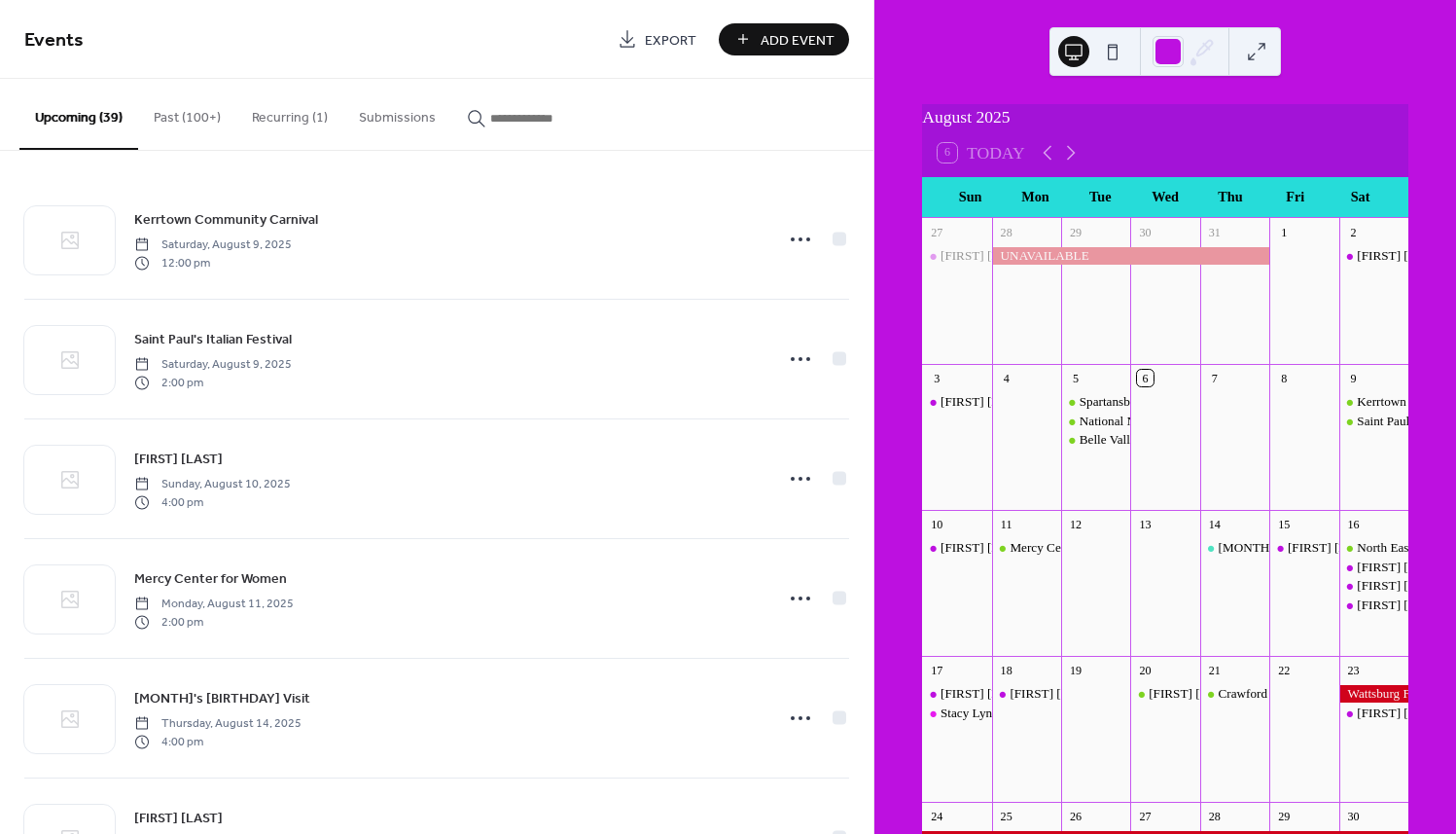 click on "Add Event" at bounding box center [798, 40] 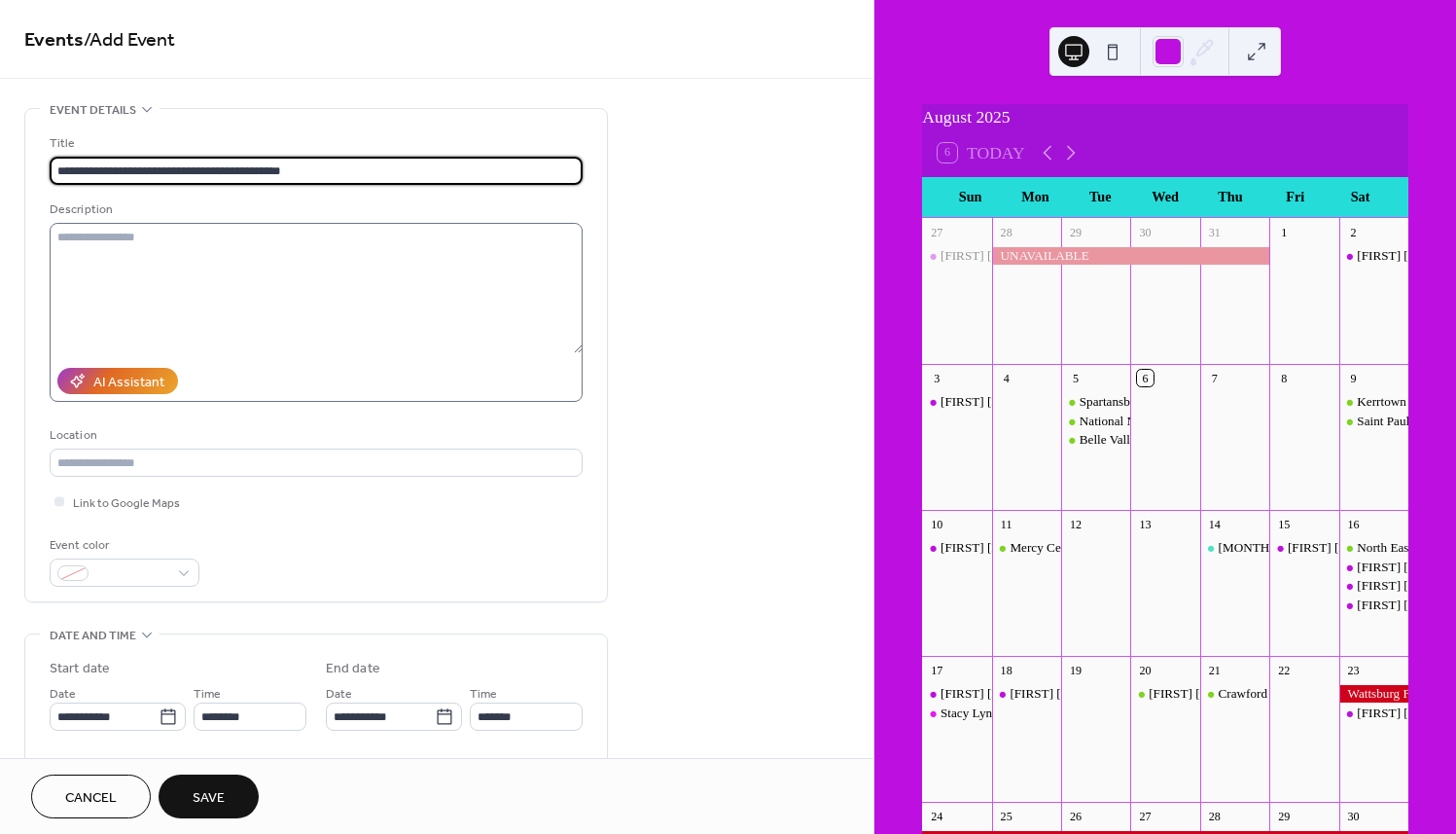 type on "**********" 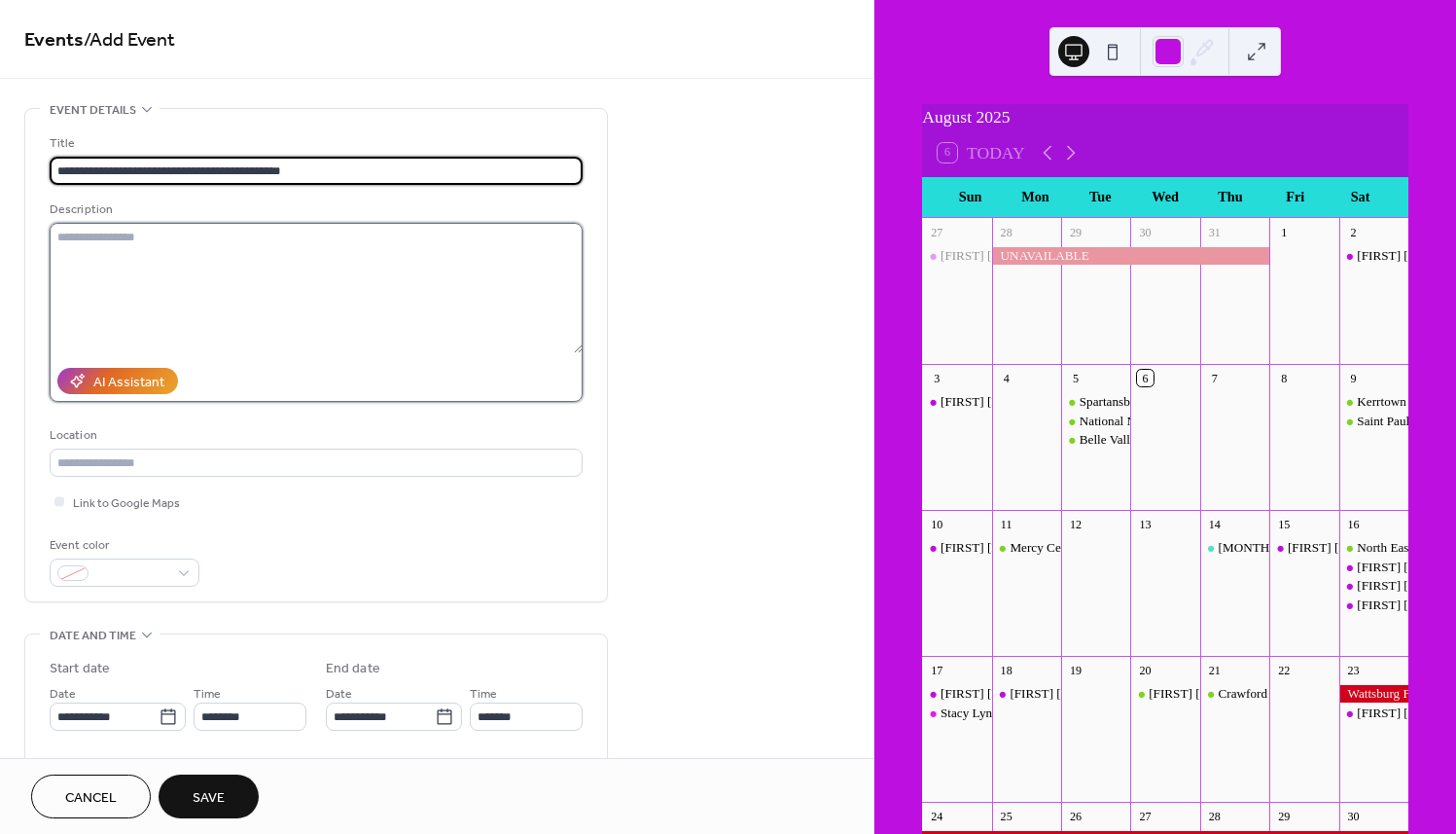 click at bounding box center (316, 288) 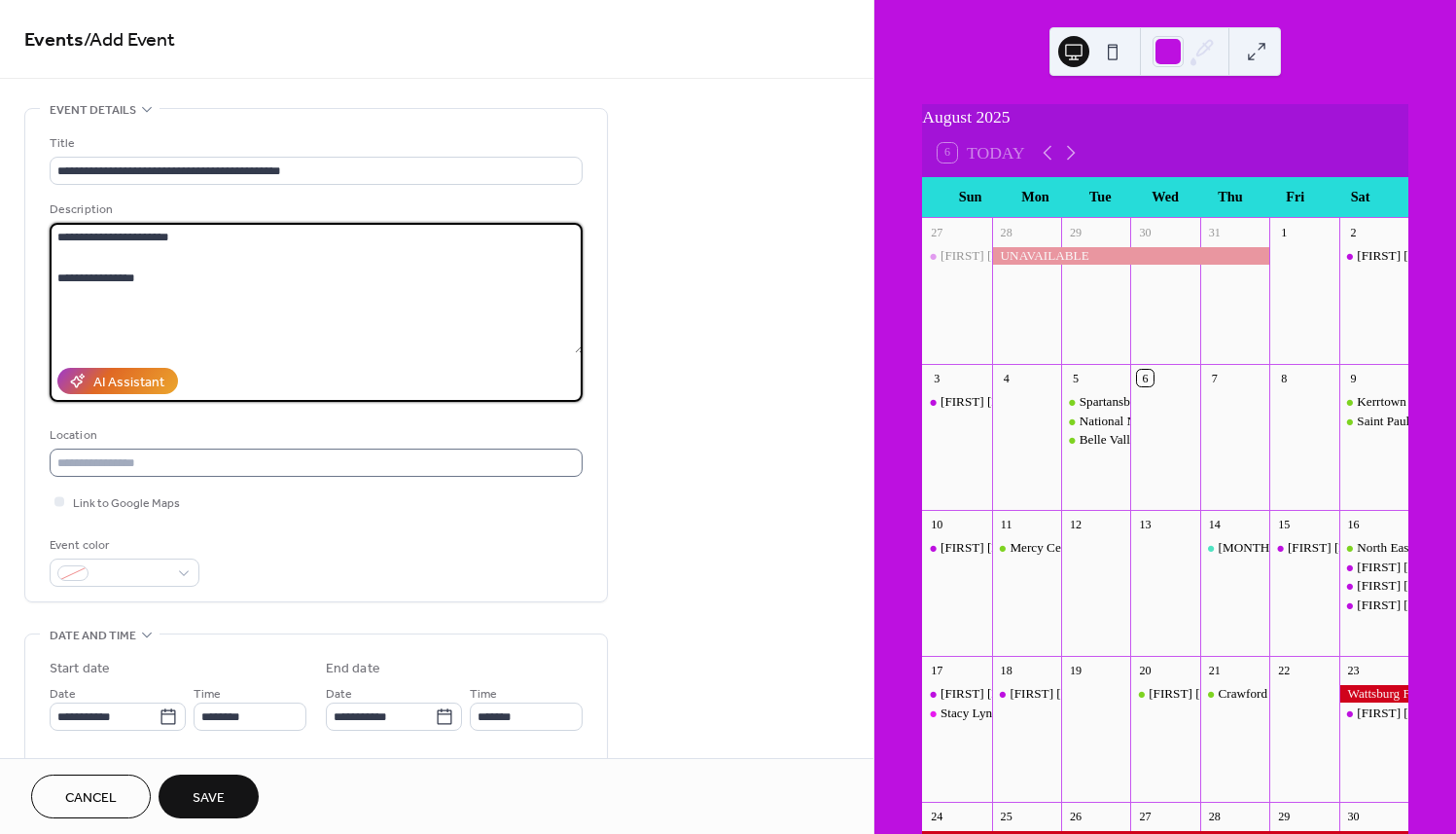 type on "**********" 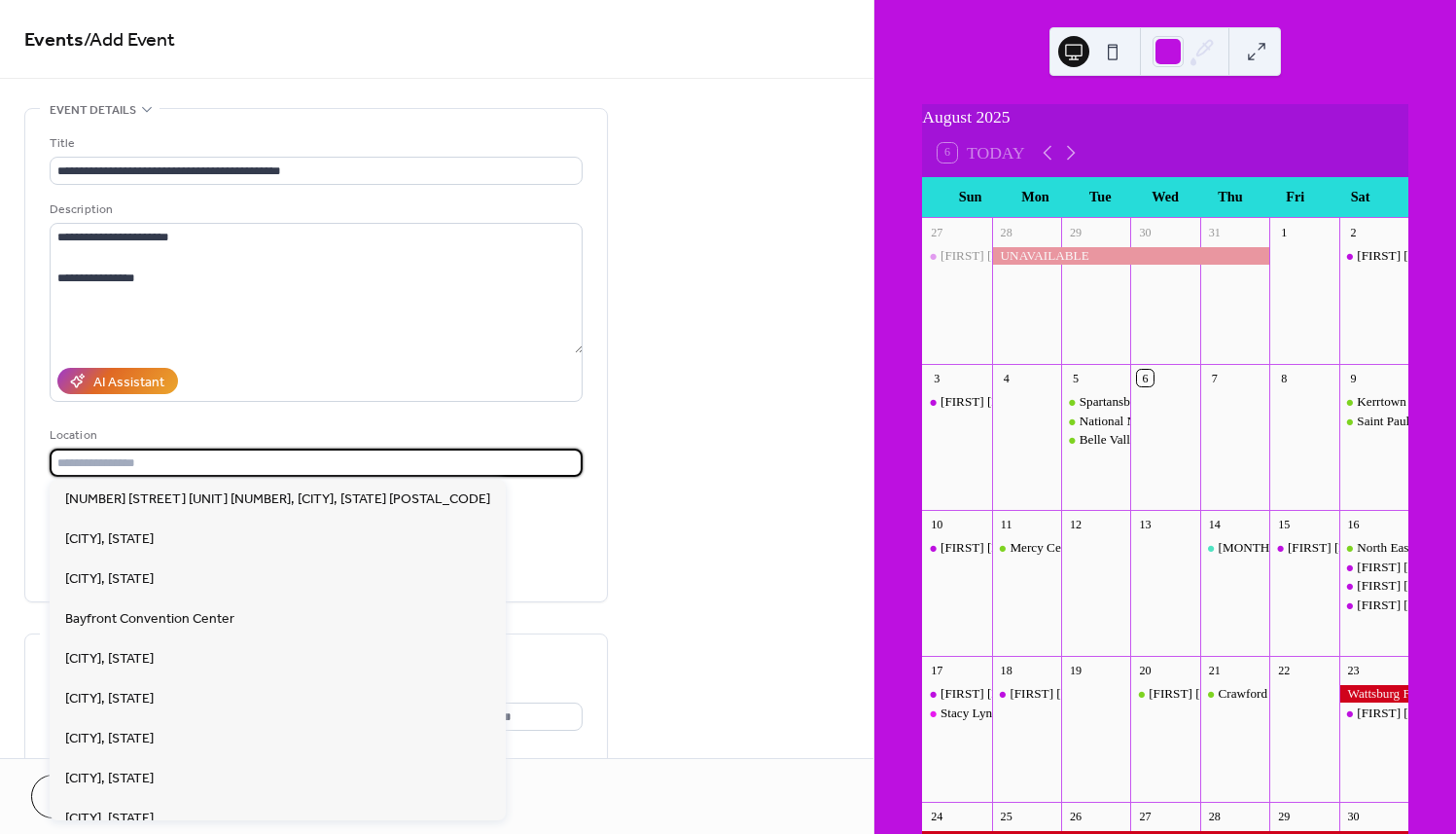 click at bounding box center (316, 462) 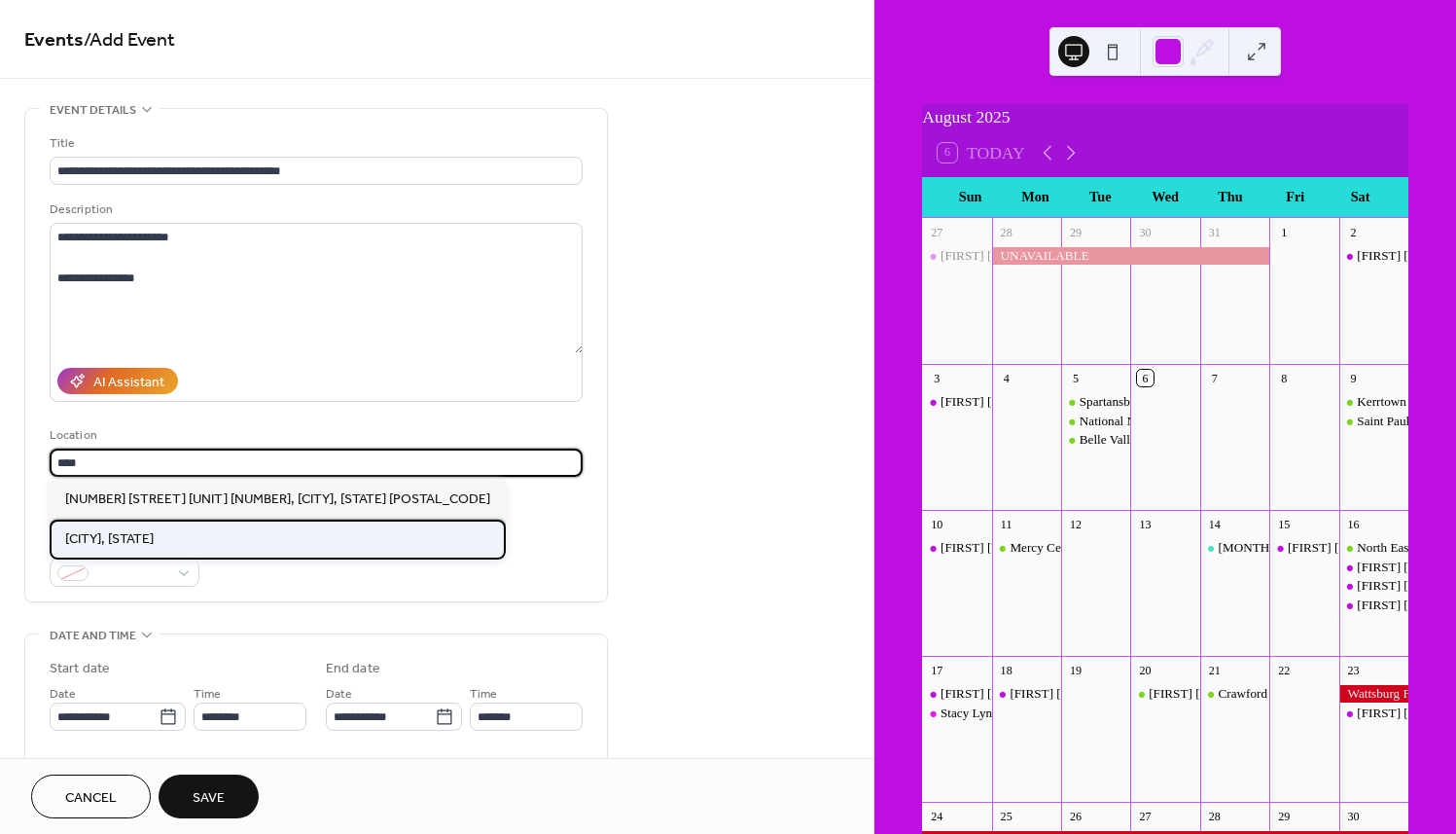 click on "Erie, PA" at bounding box center [277, 539] 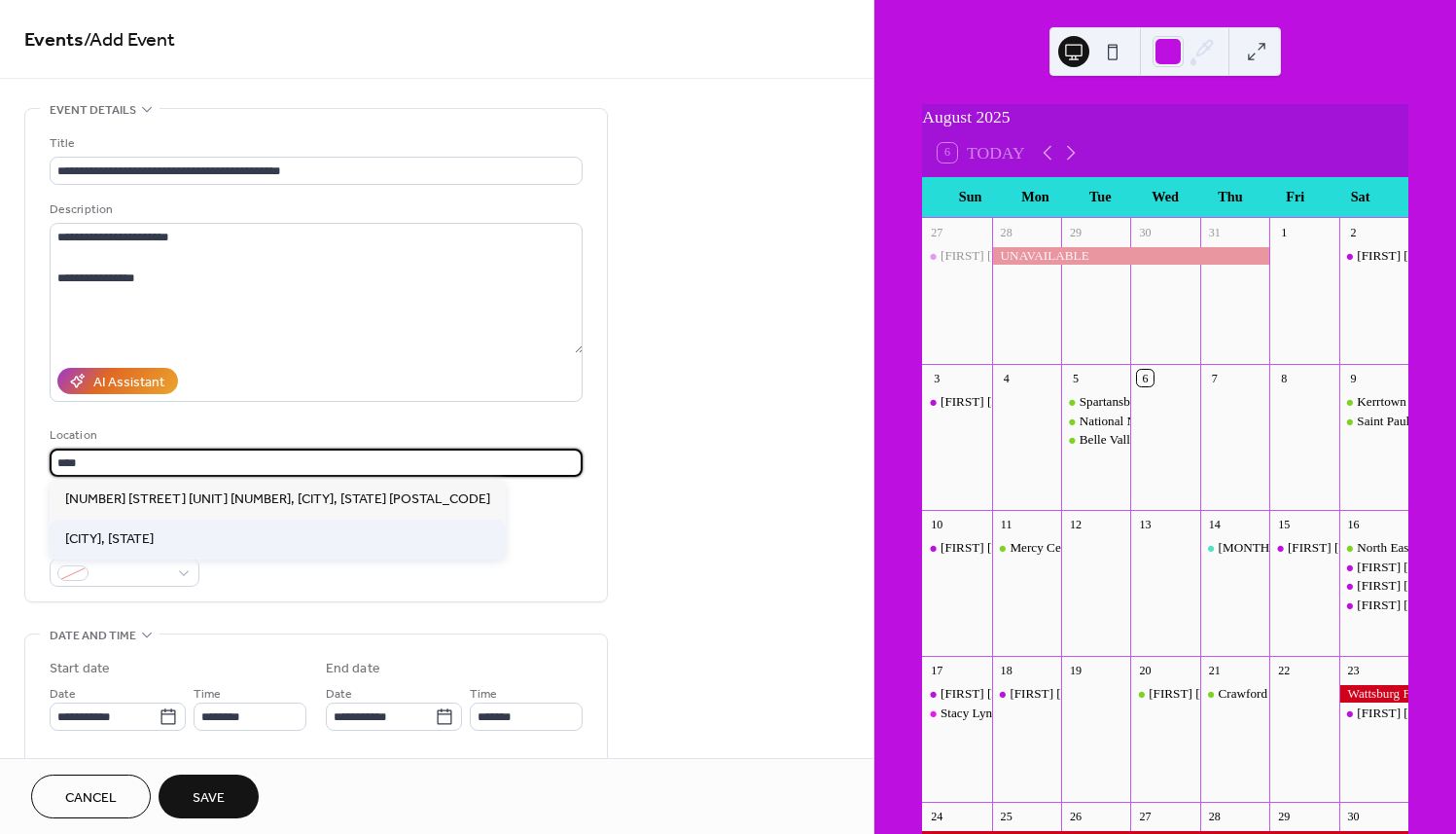 type on "********" 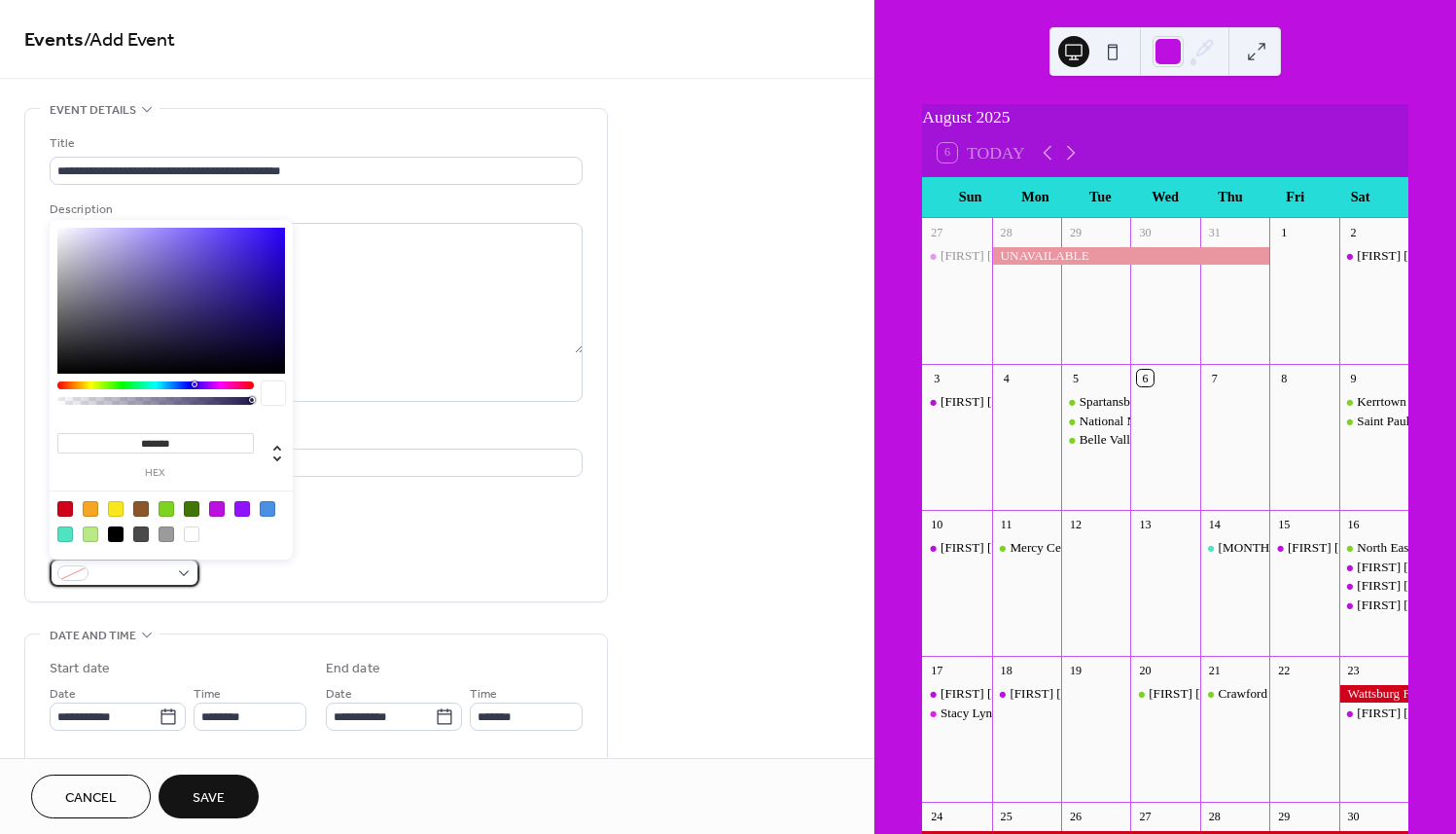 click at bounding box center [132, 574] 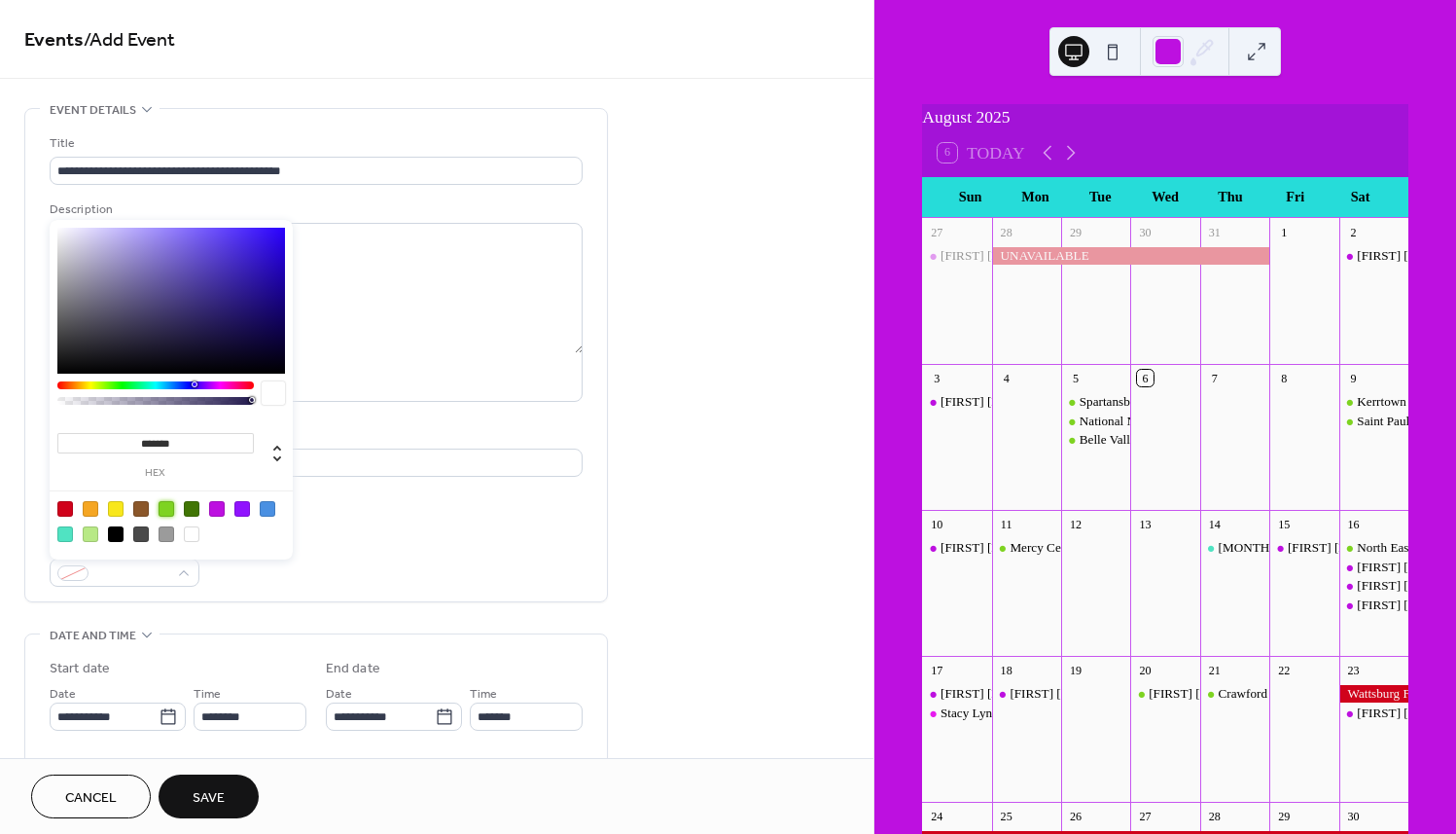 click at bounding box center (166, 509) 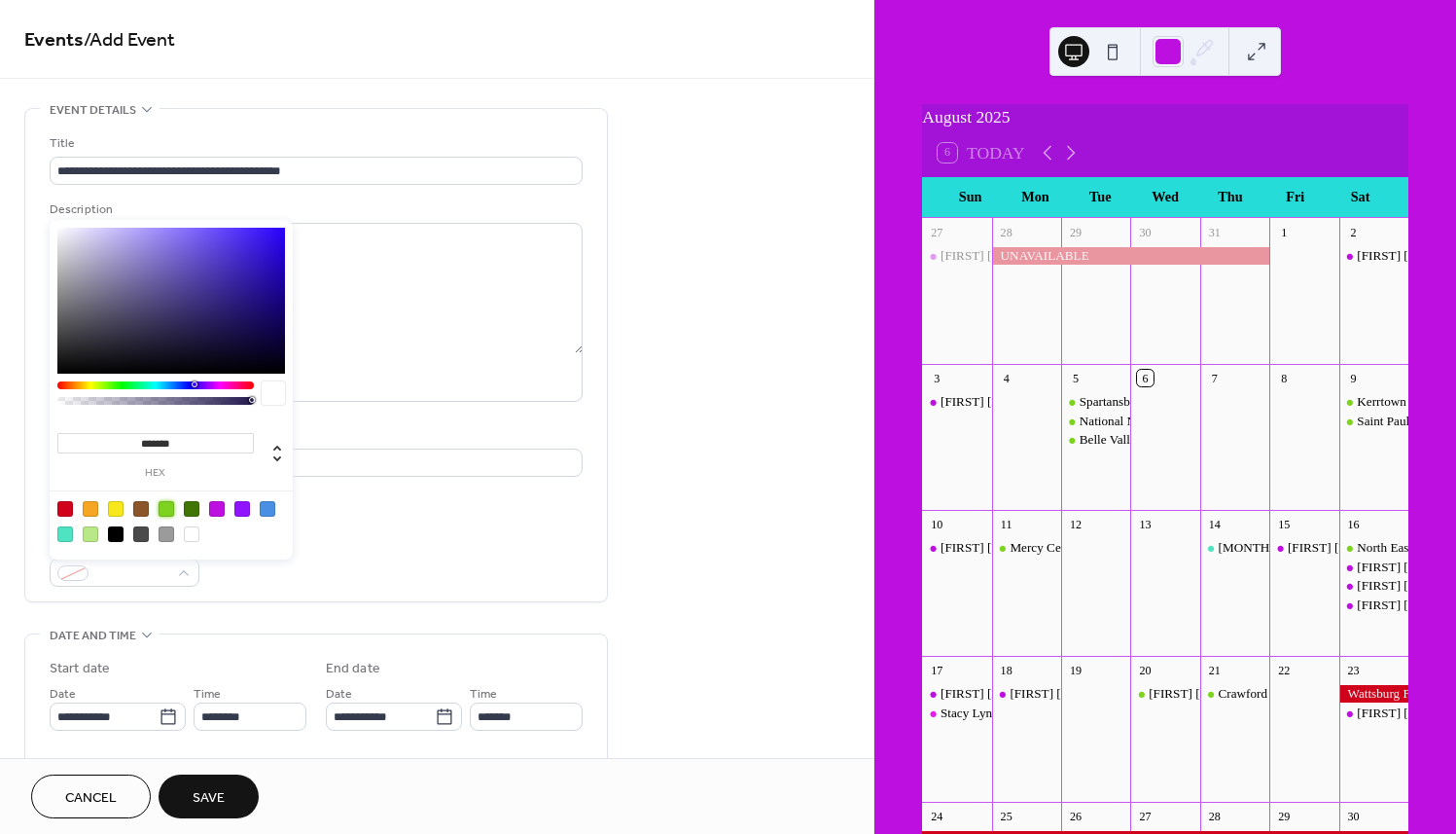 type on "*******" 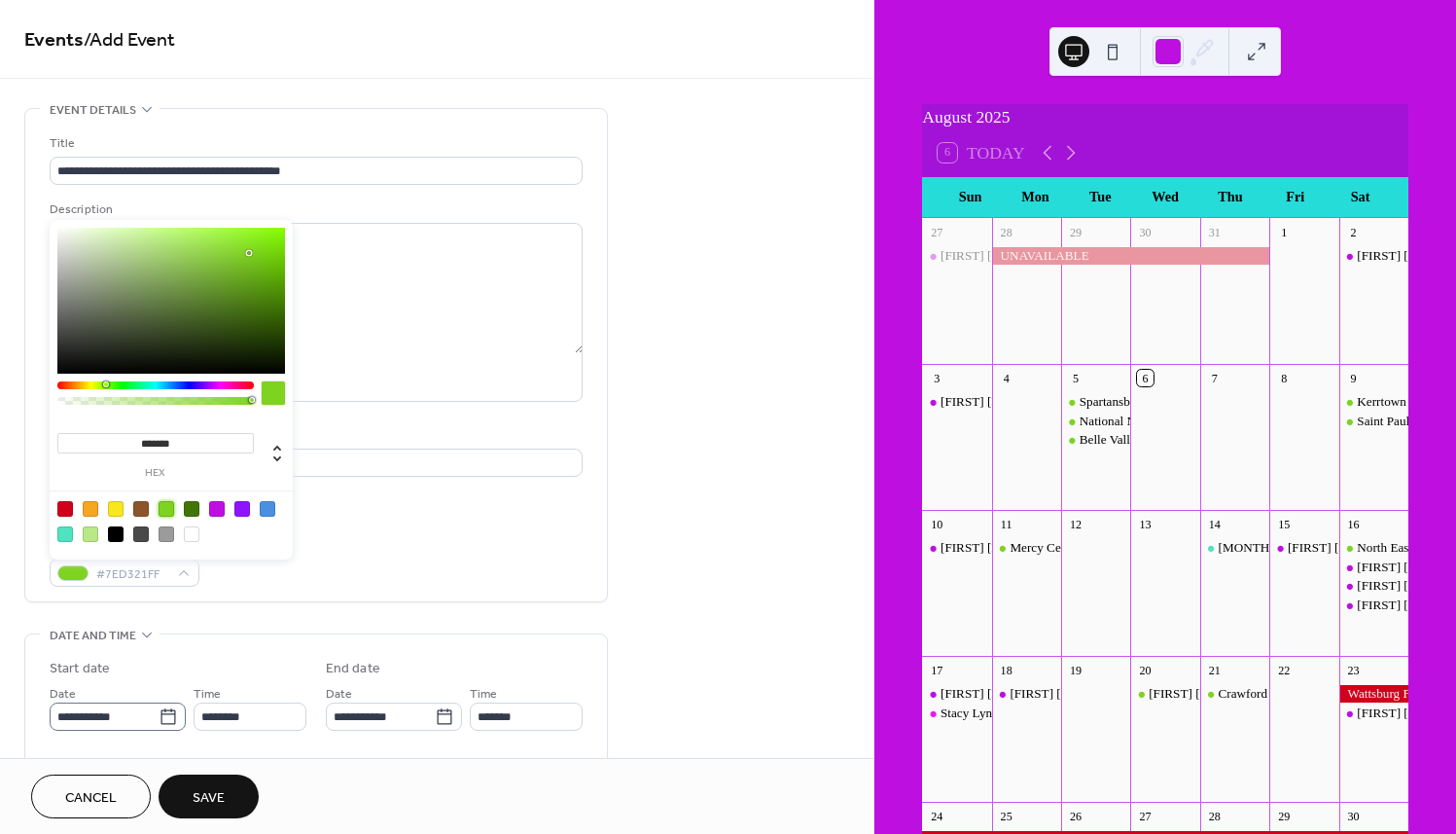 click 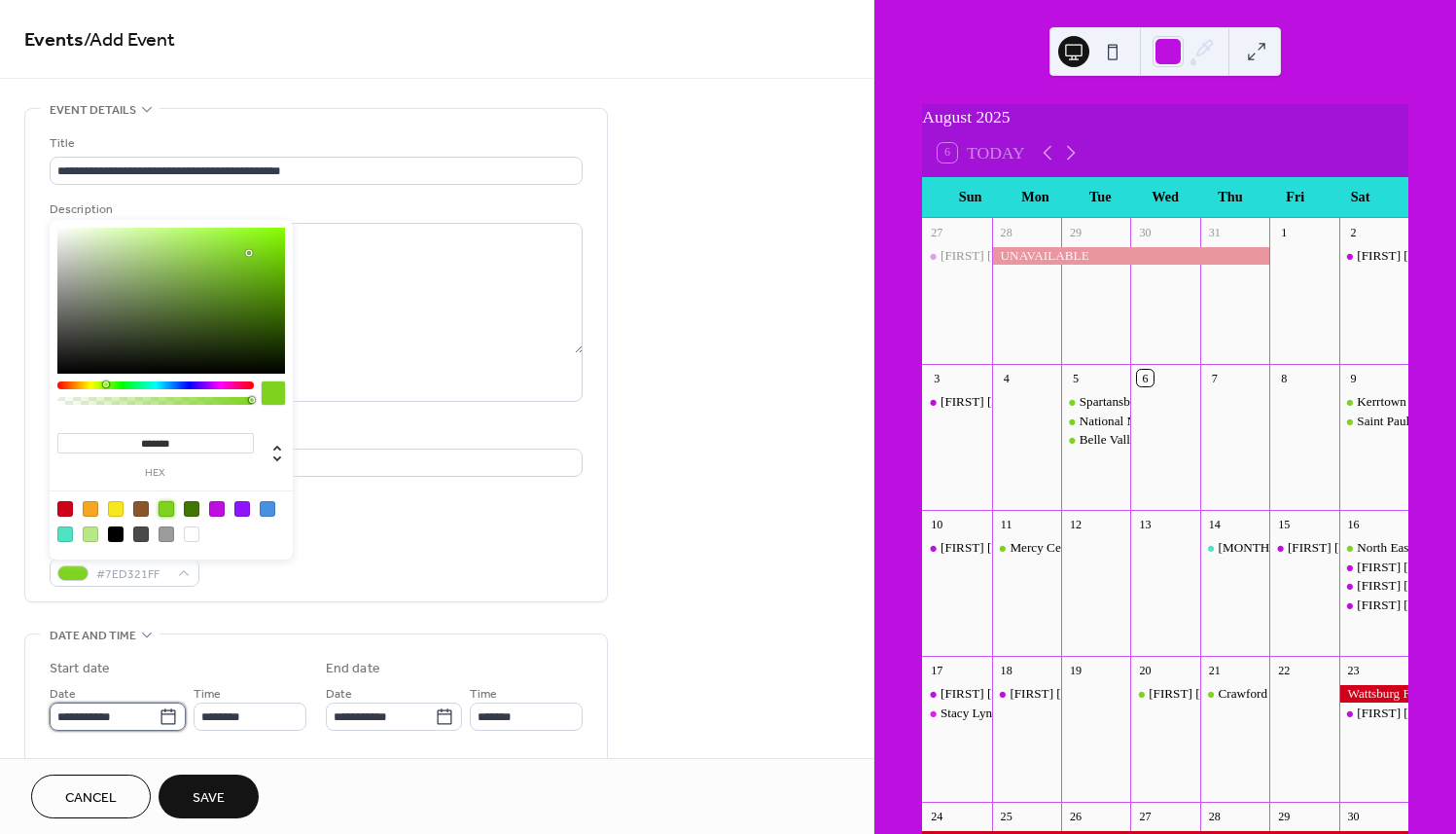 click on "**********" at bounding box center [104, 716] 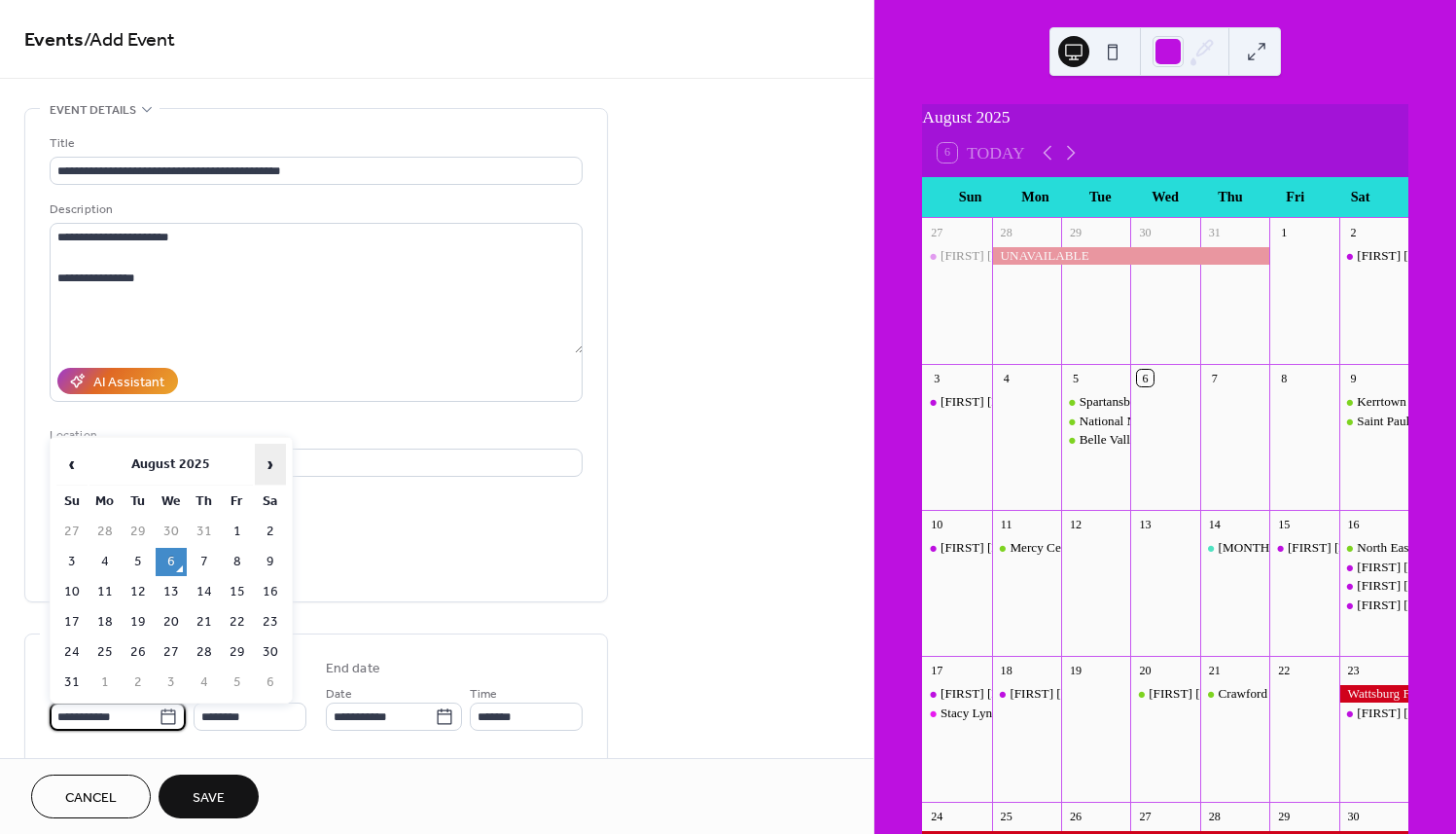 click on "›" at bounding box center [270, 464] 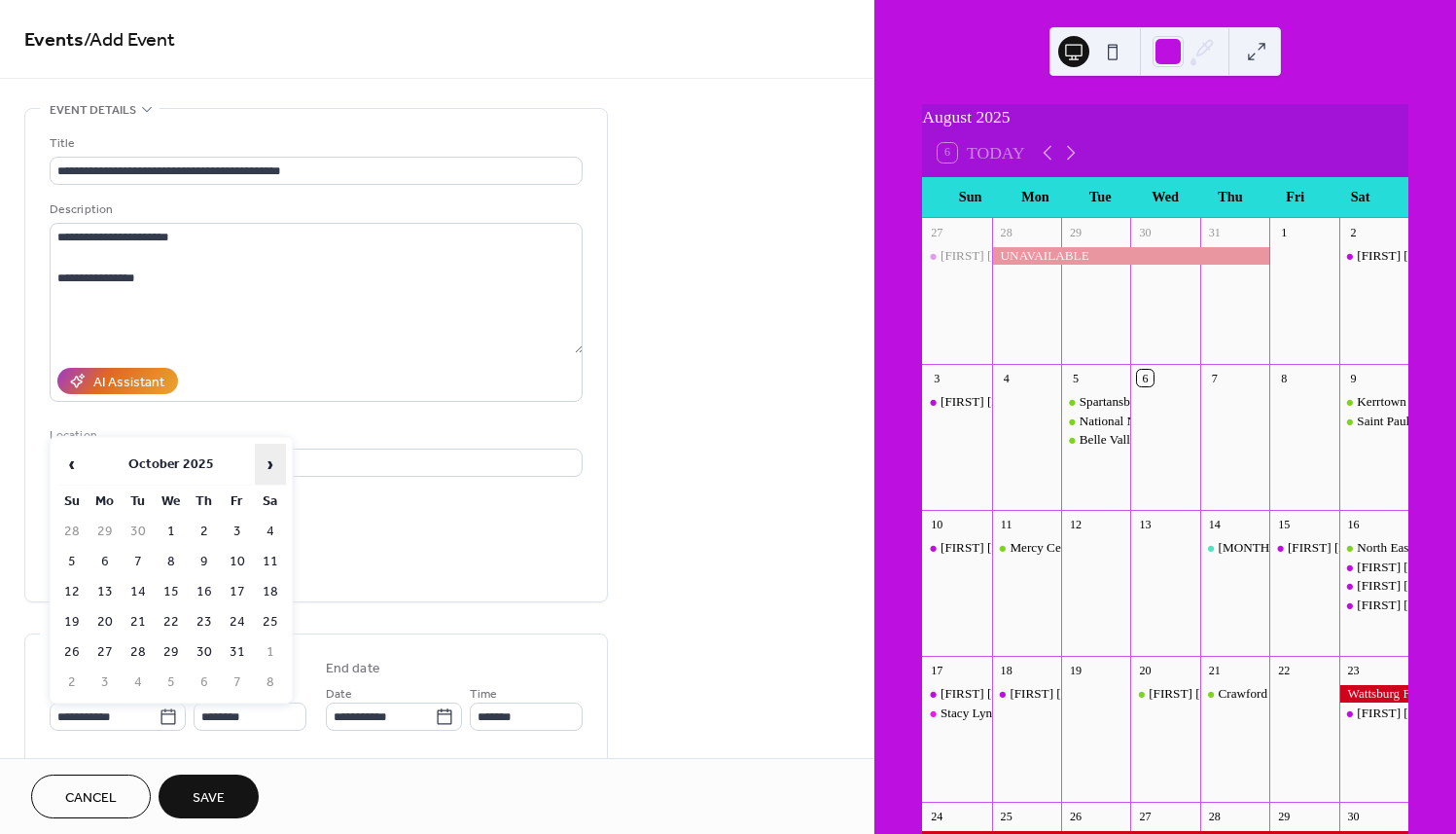 click on "›" at bounding box center (270, 464) 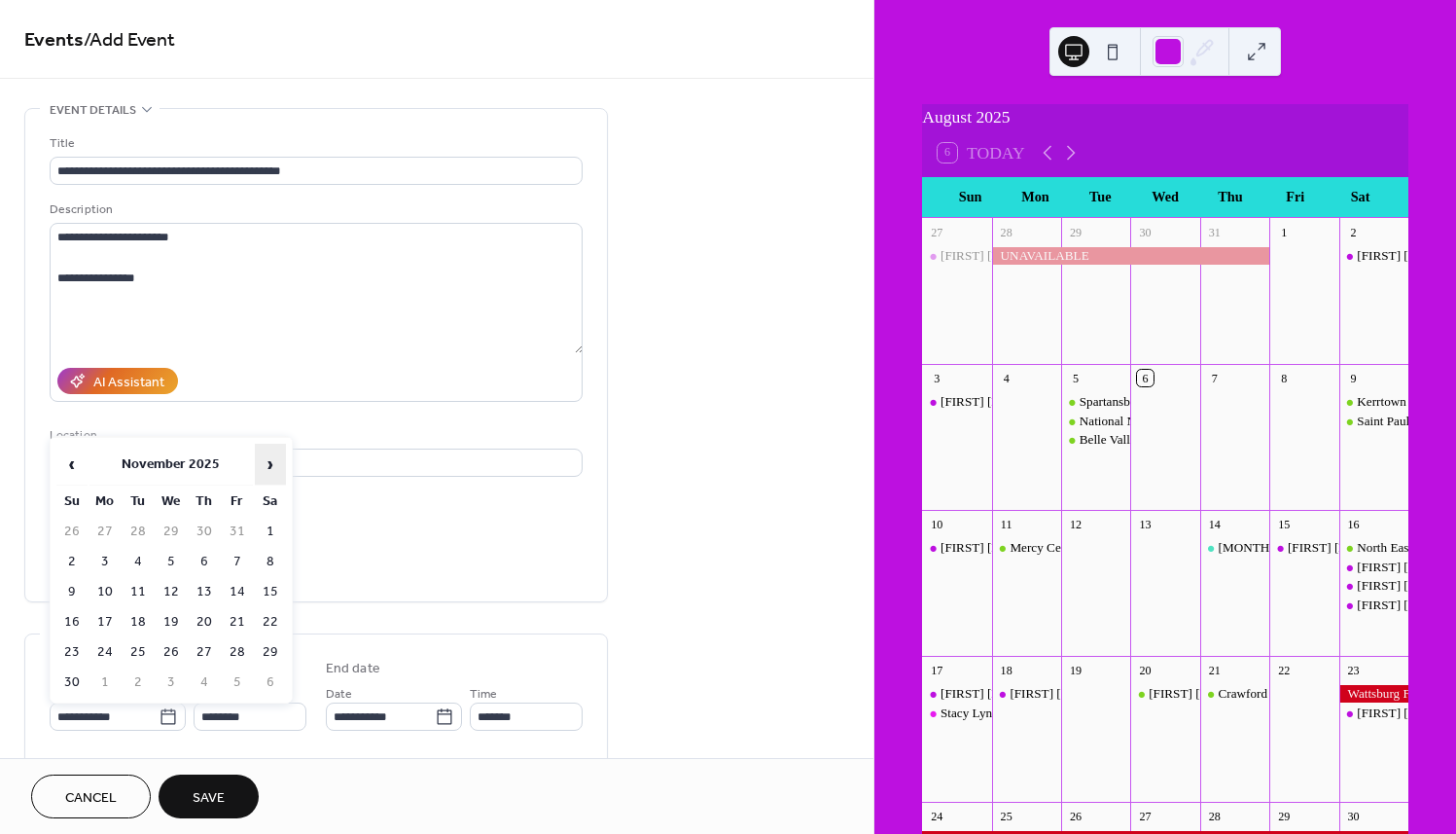 click on "›" at bounding box center [270, 464] 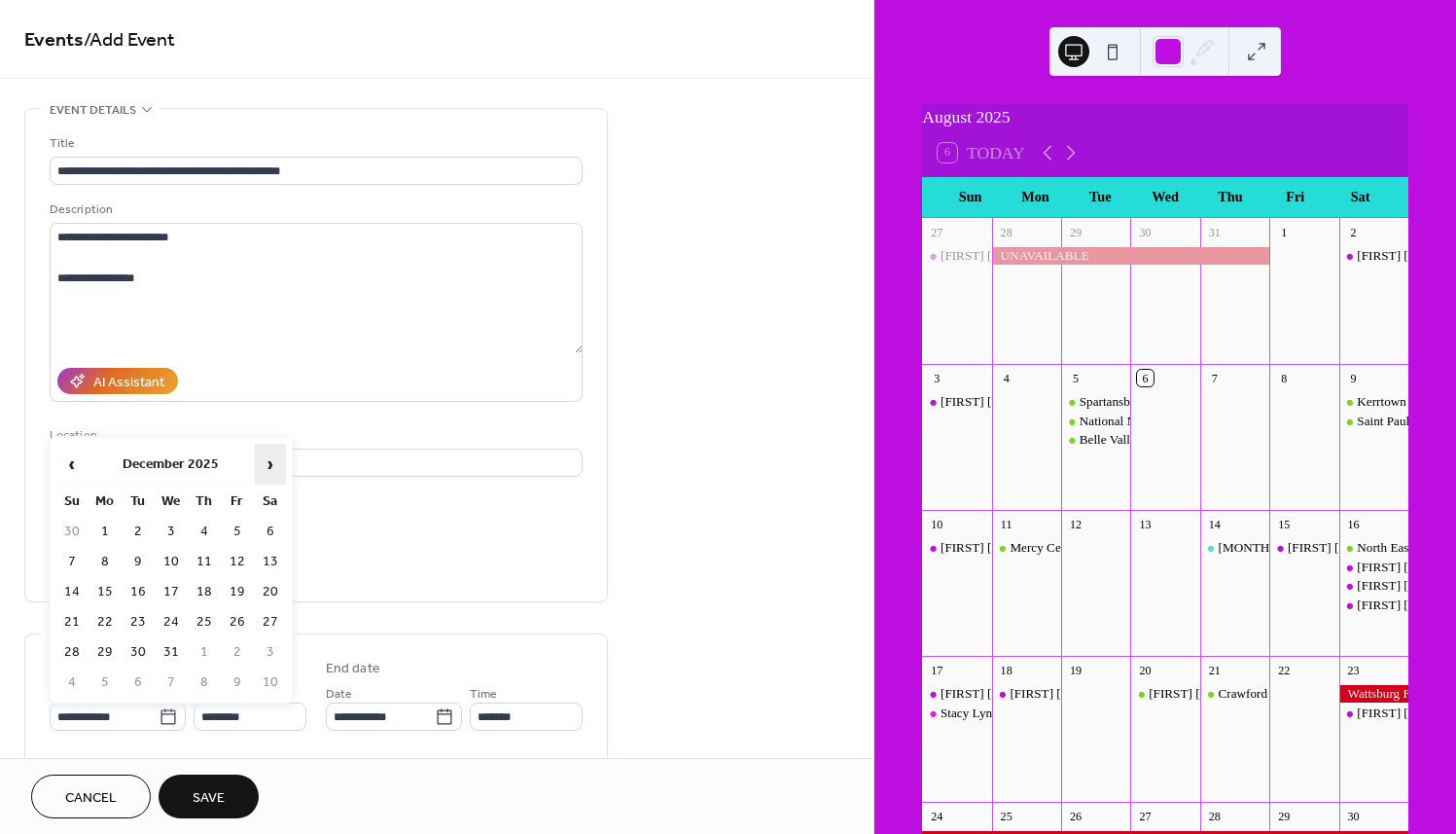 click on "›" at bounding box center [270, 464] 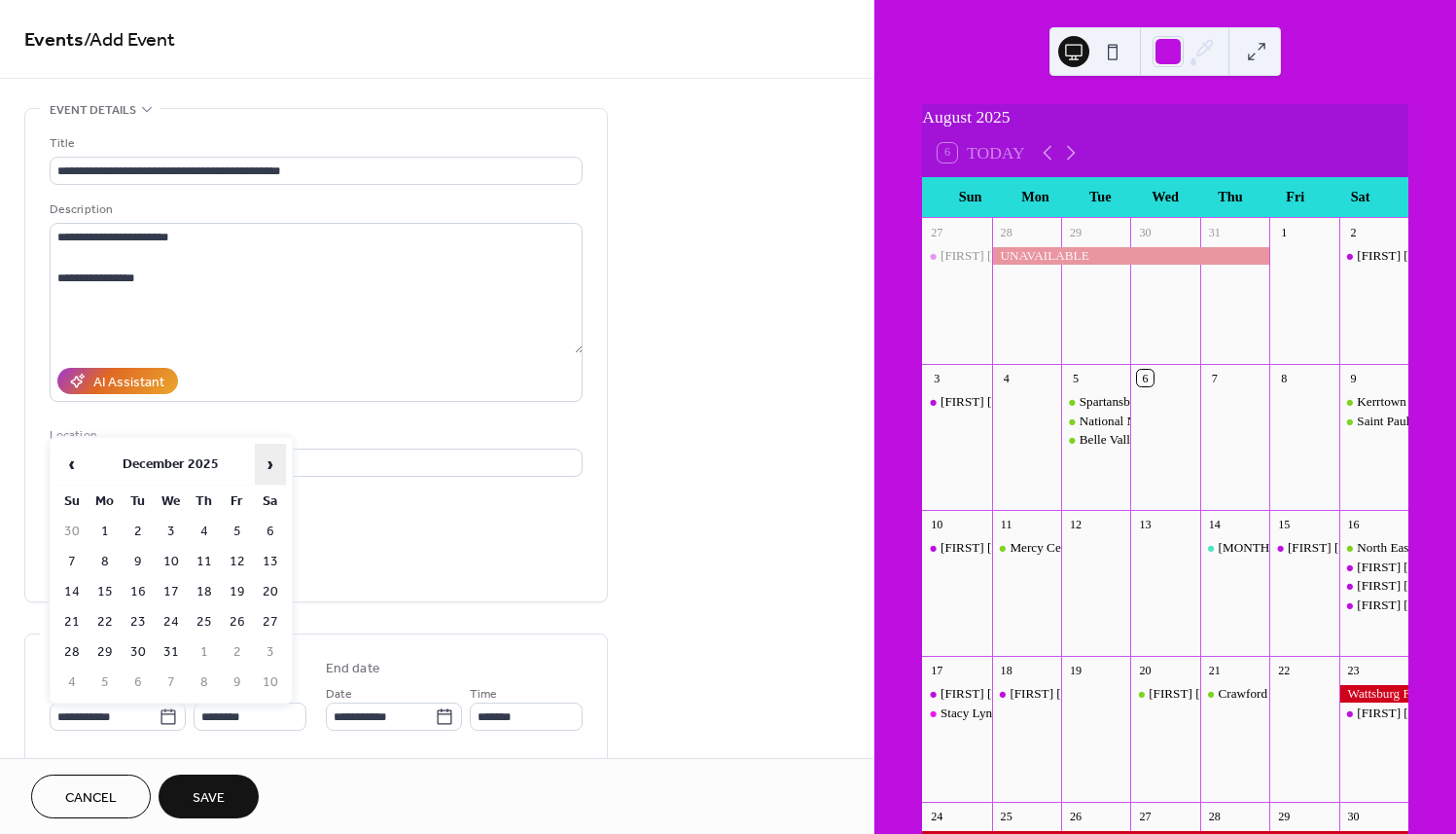 click on "›" at bounding box center (270, 464) 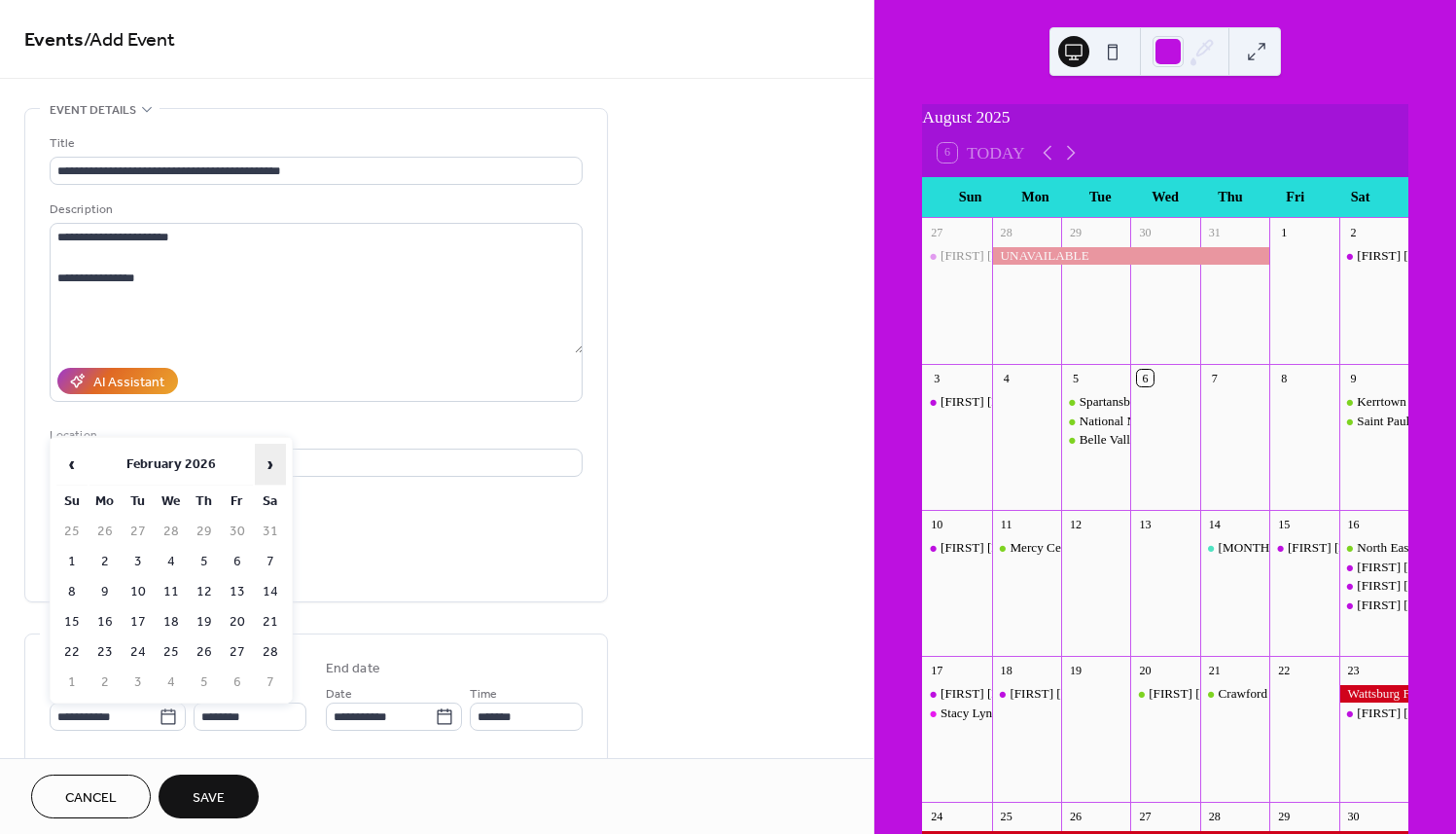 click on "›" at bounding box center (270, 464) 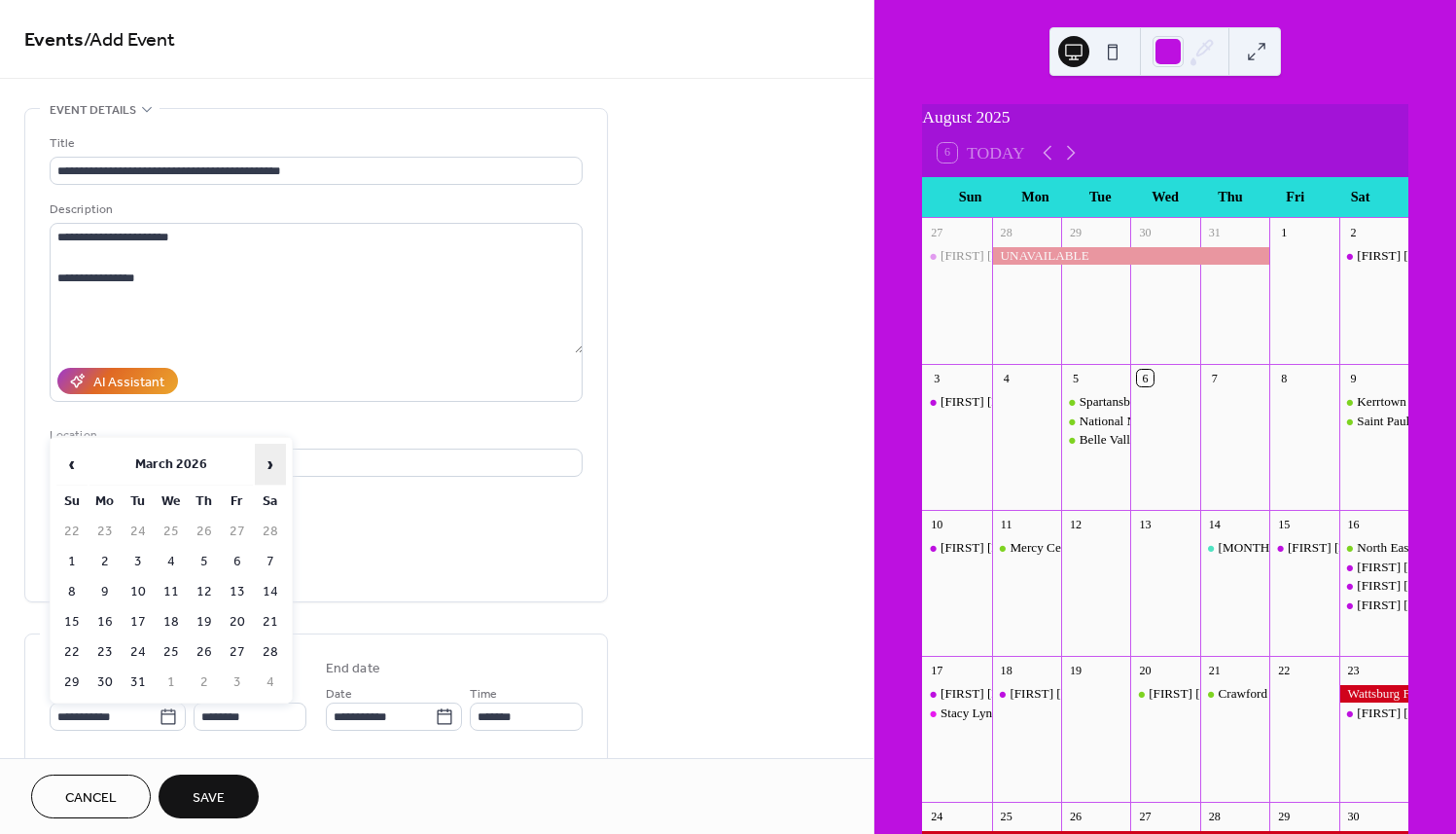 click on "›" at bounding box center [270, 464] 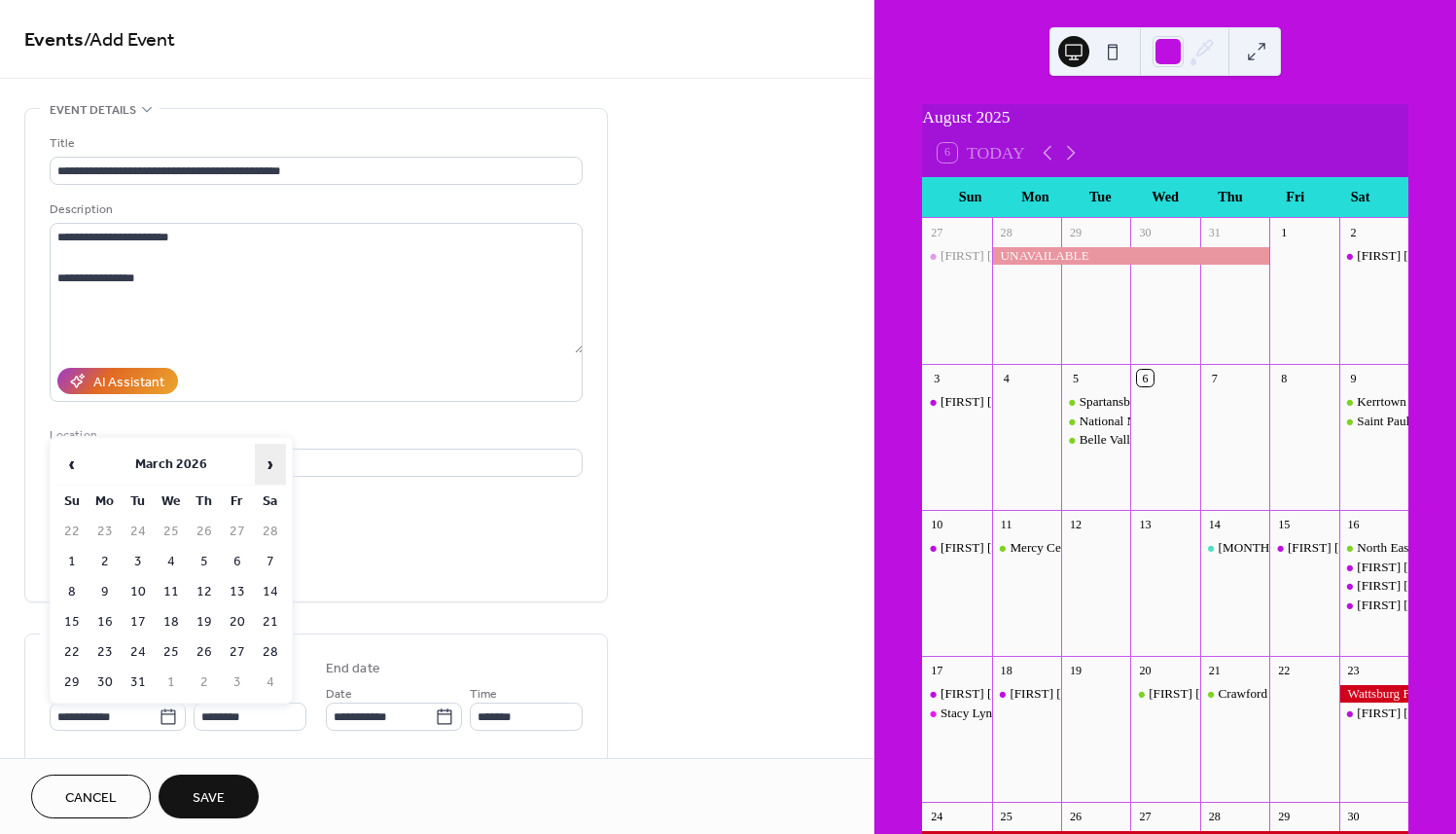 click on "›" at bounding box center [270, 464] 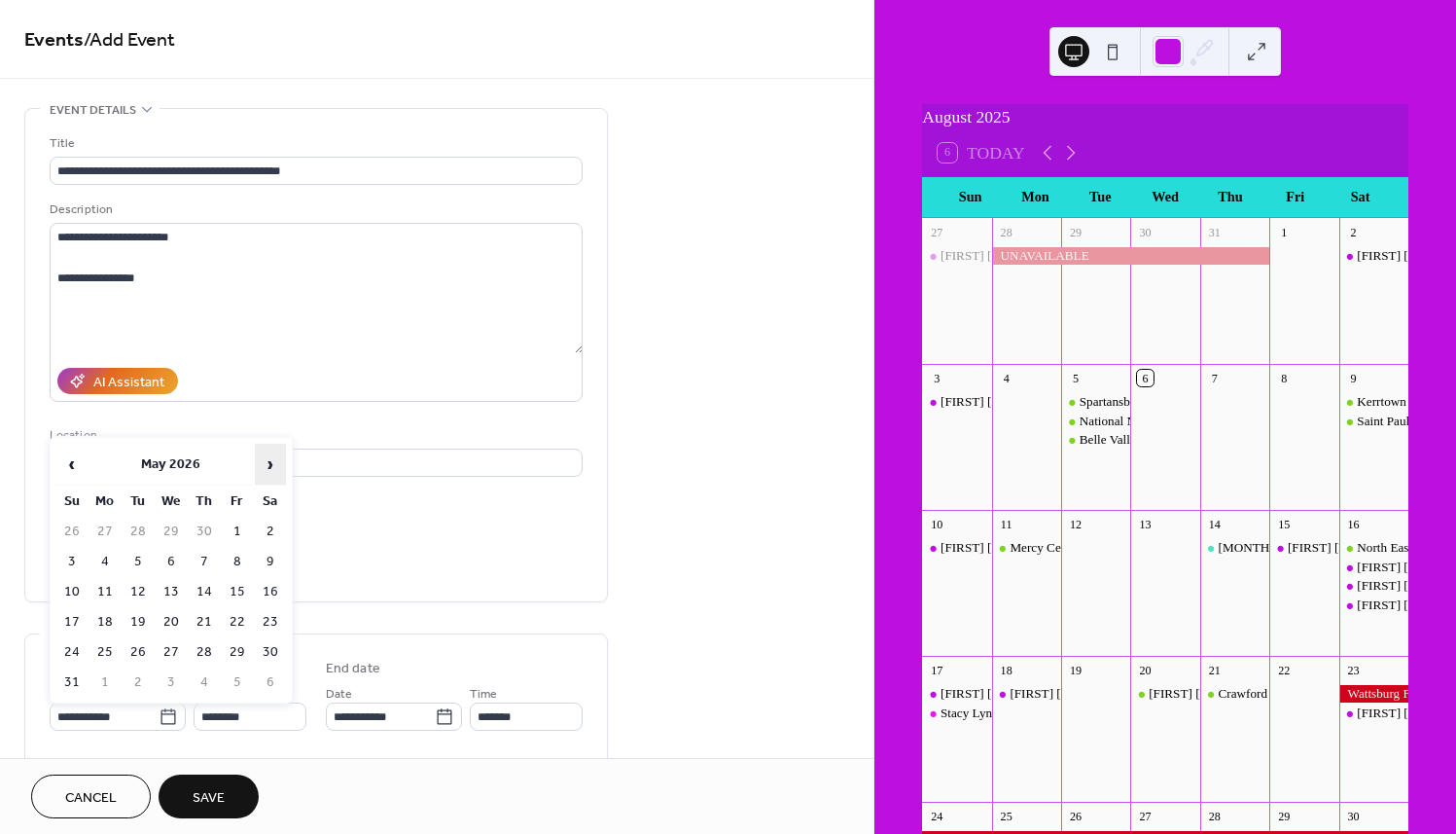 click on "›" at bounding box center (270, 464) 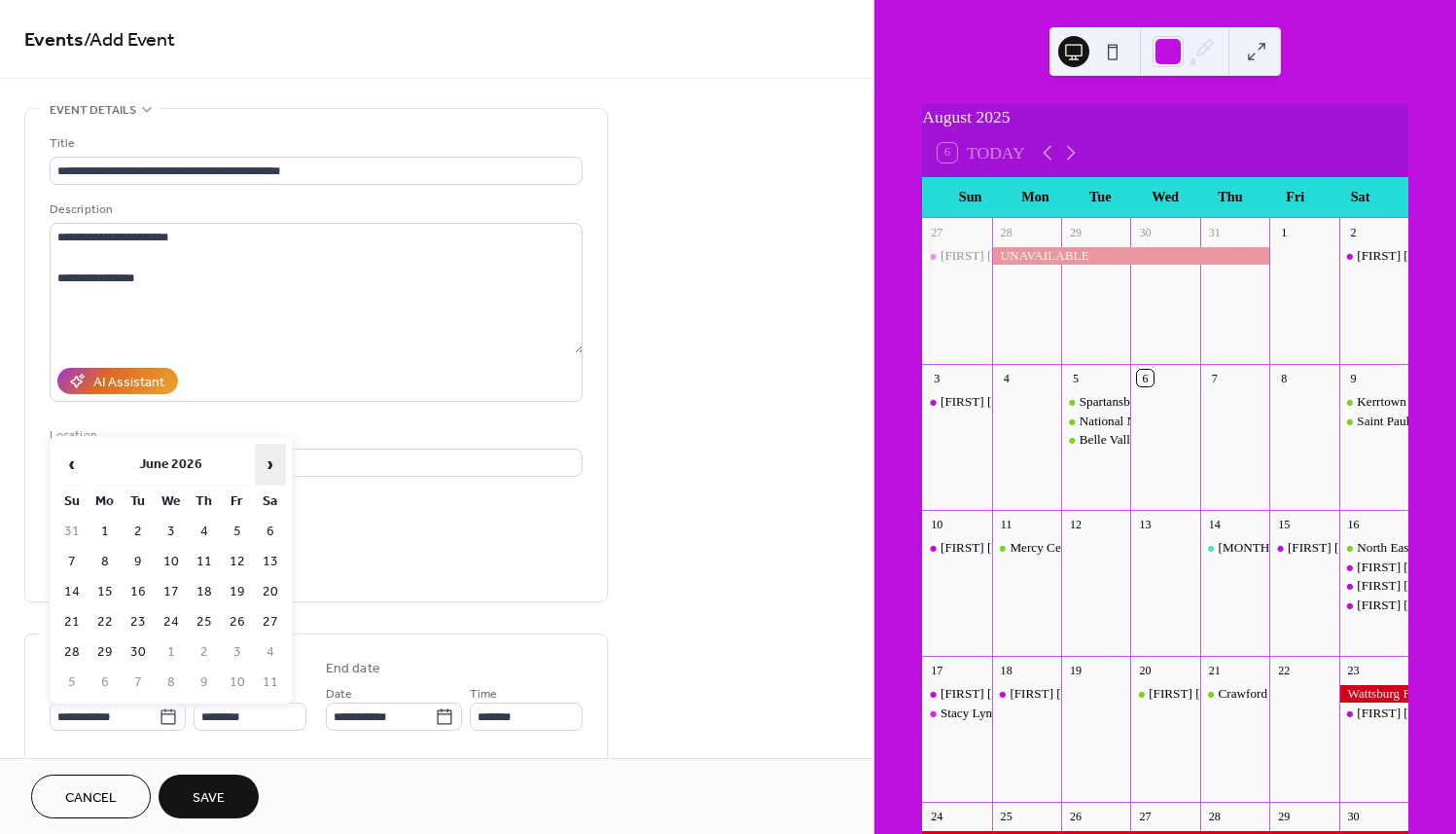 click on "›" at bounding box center (270, 464) 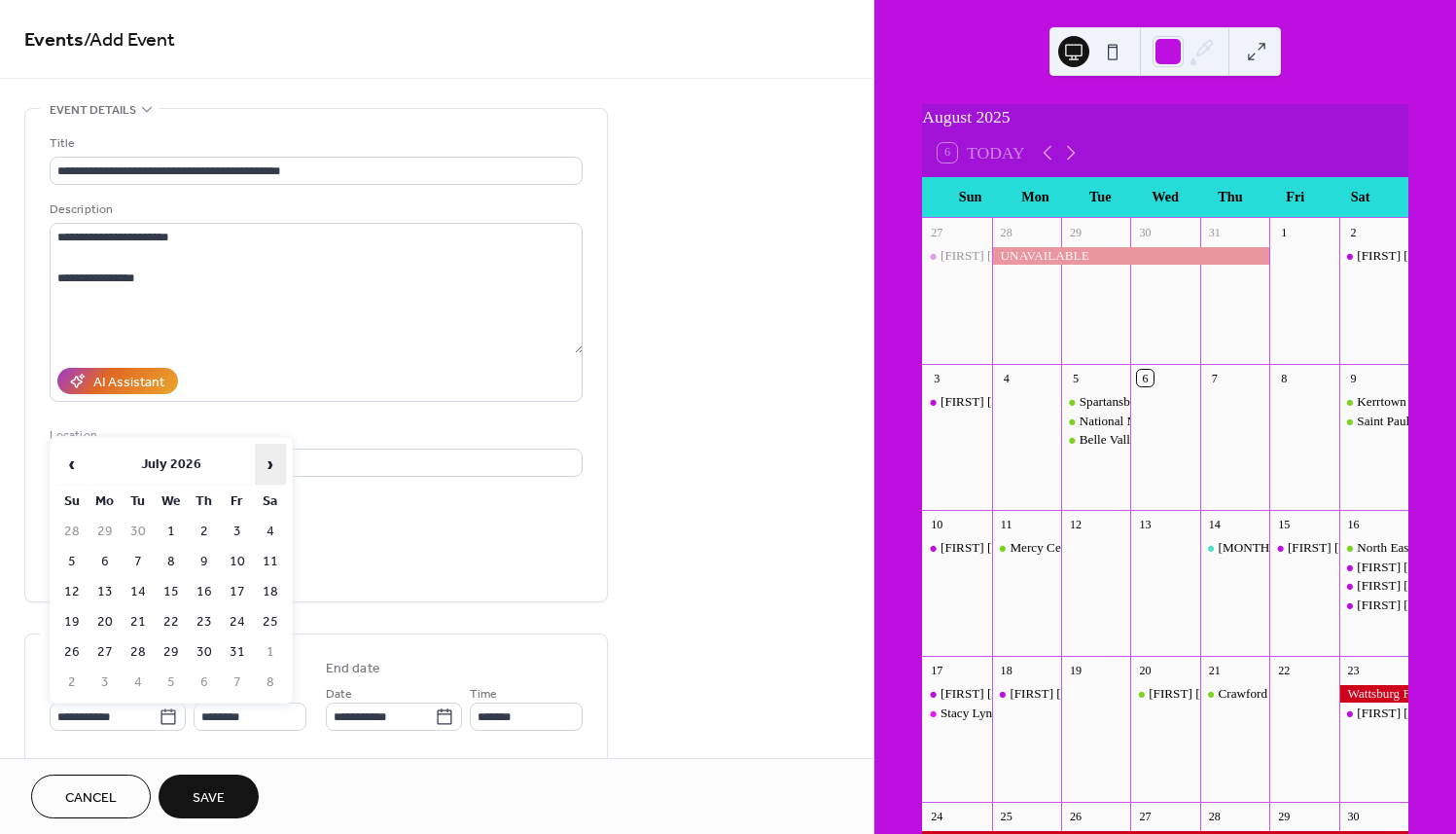 click on "›" at bounding box center (270, 464) 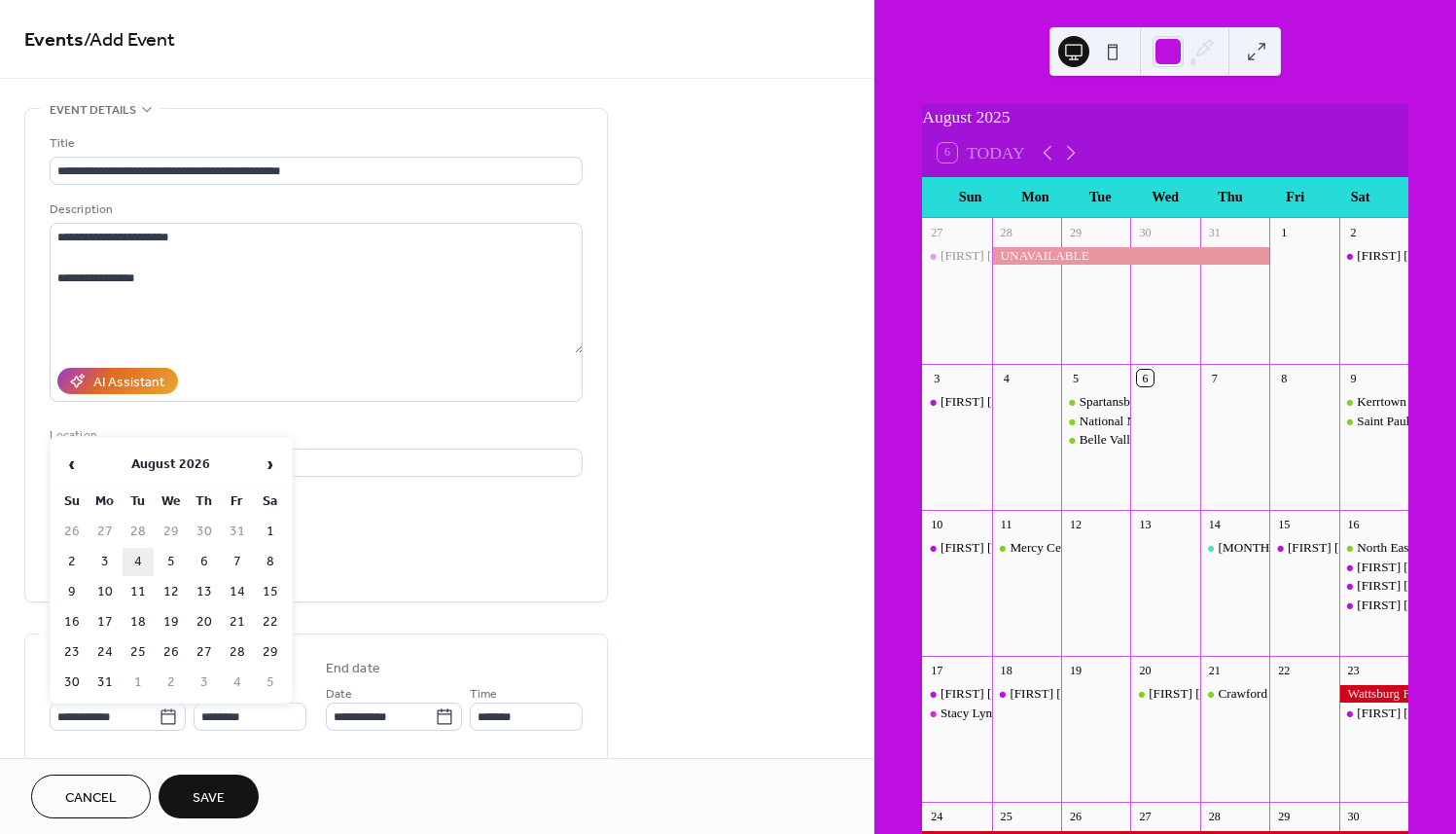 click on "4" at bounding box center (138, 562) 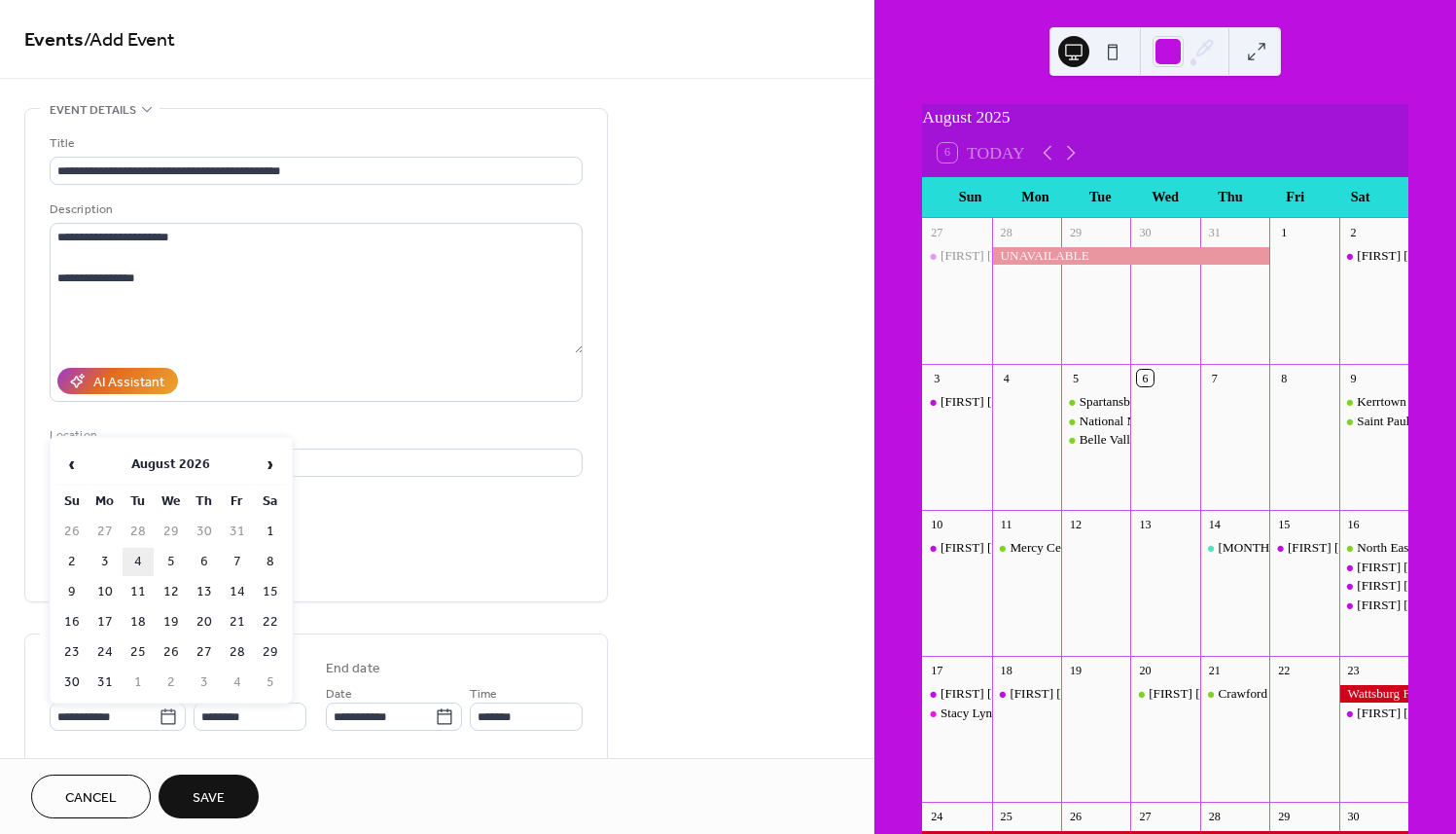 type on "**********" 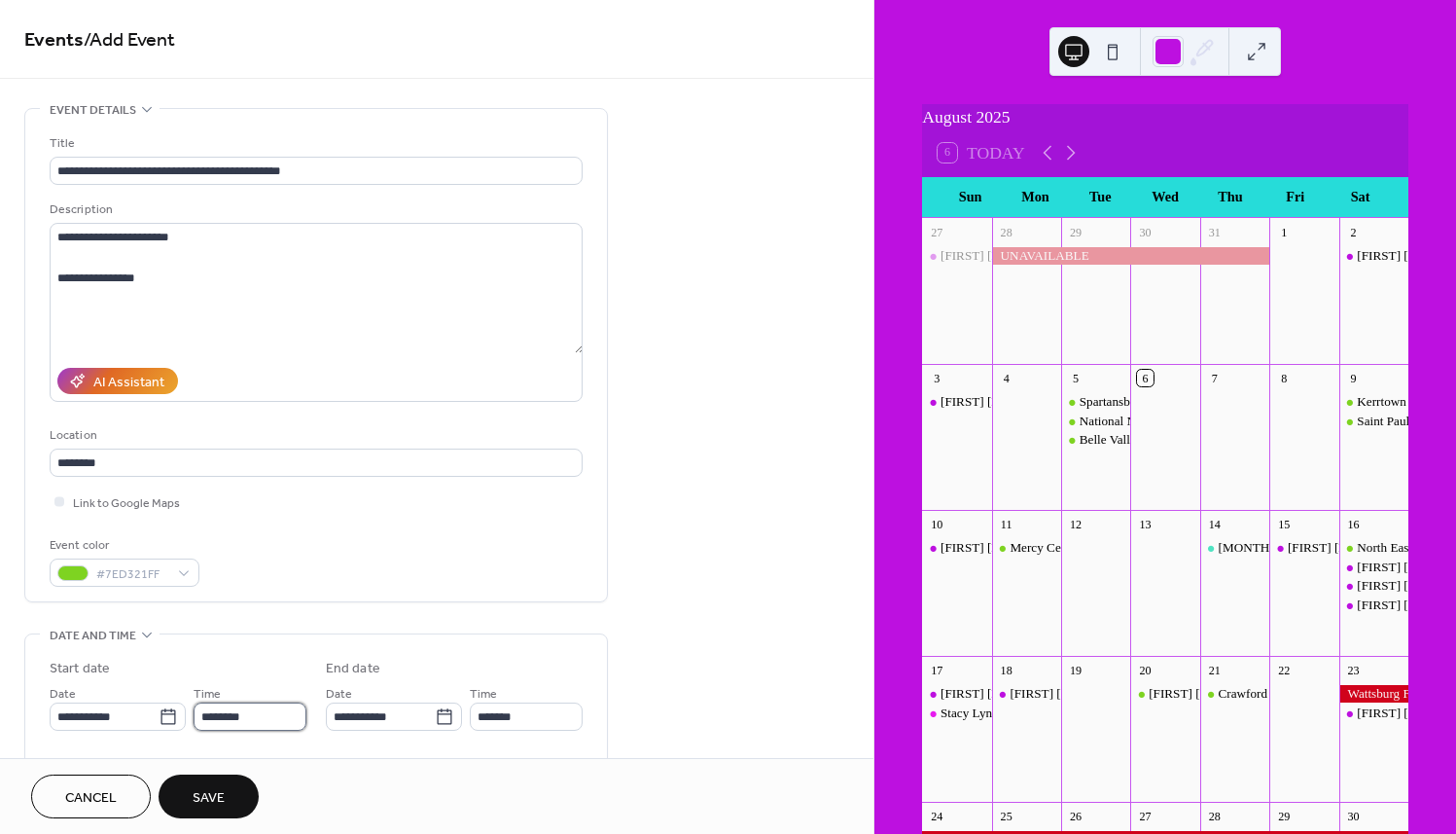 click on "********" at bounding box center (250, 716) 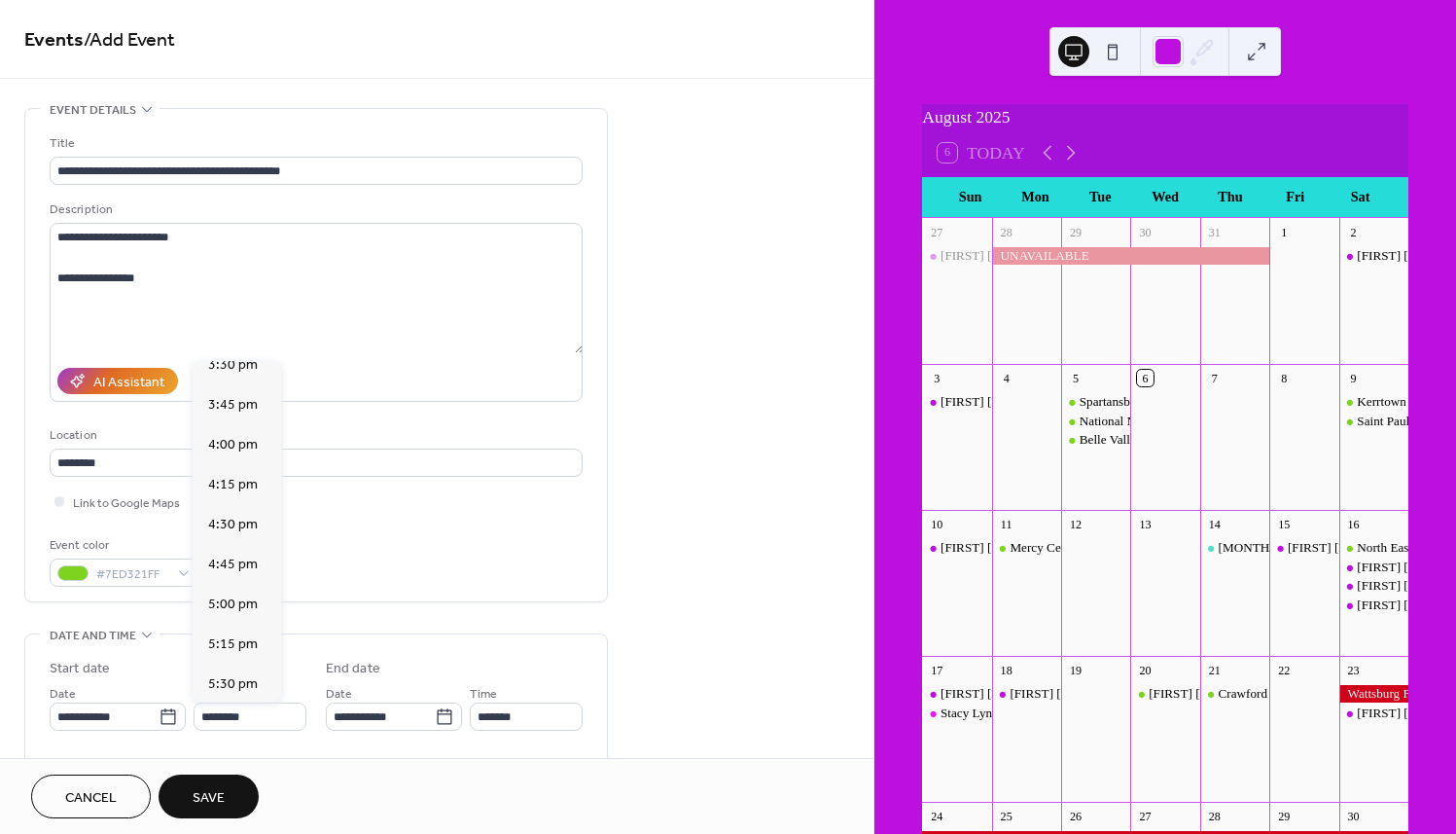 scroll, scrollTop: 2511, scrollLeft: 0, axis: vertical 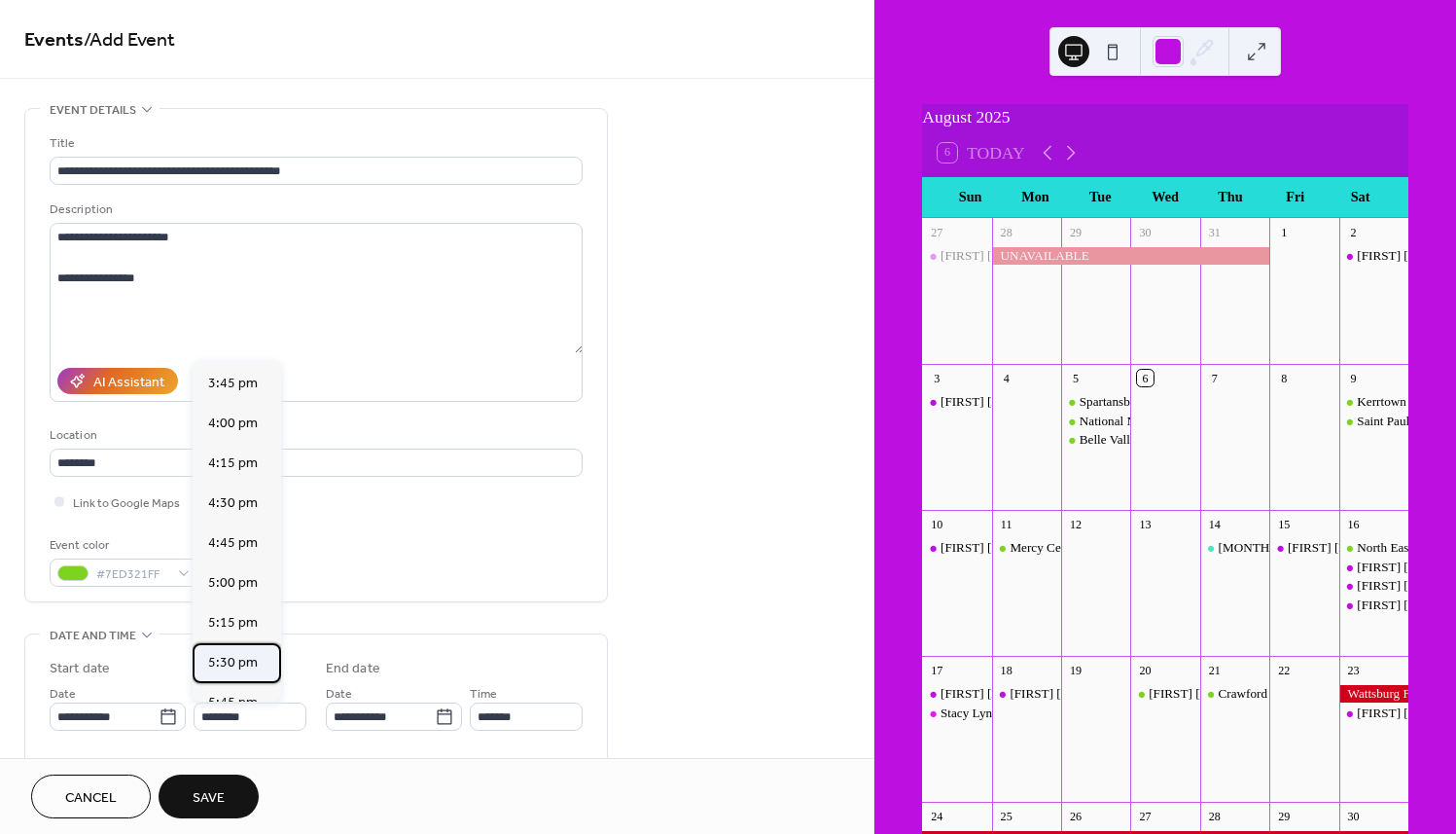 click on "5:30 pm" at bounding box center [232, 662] 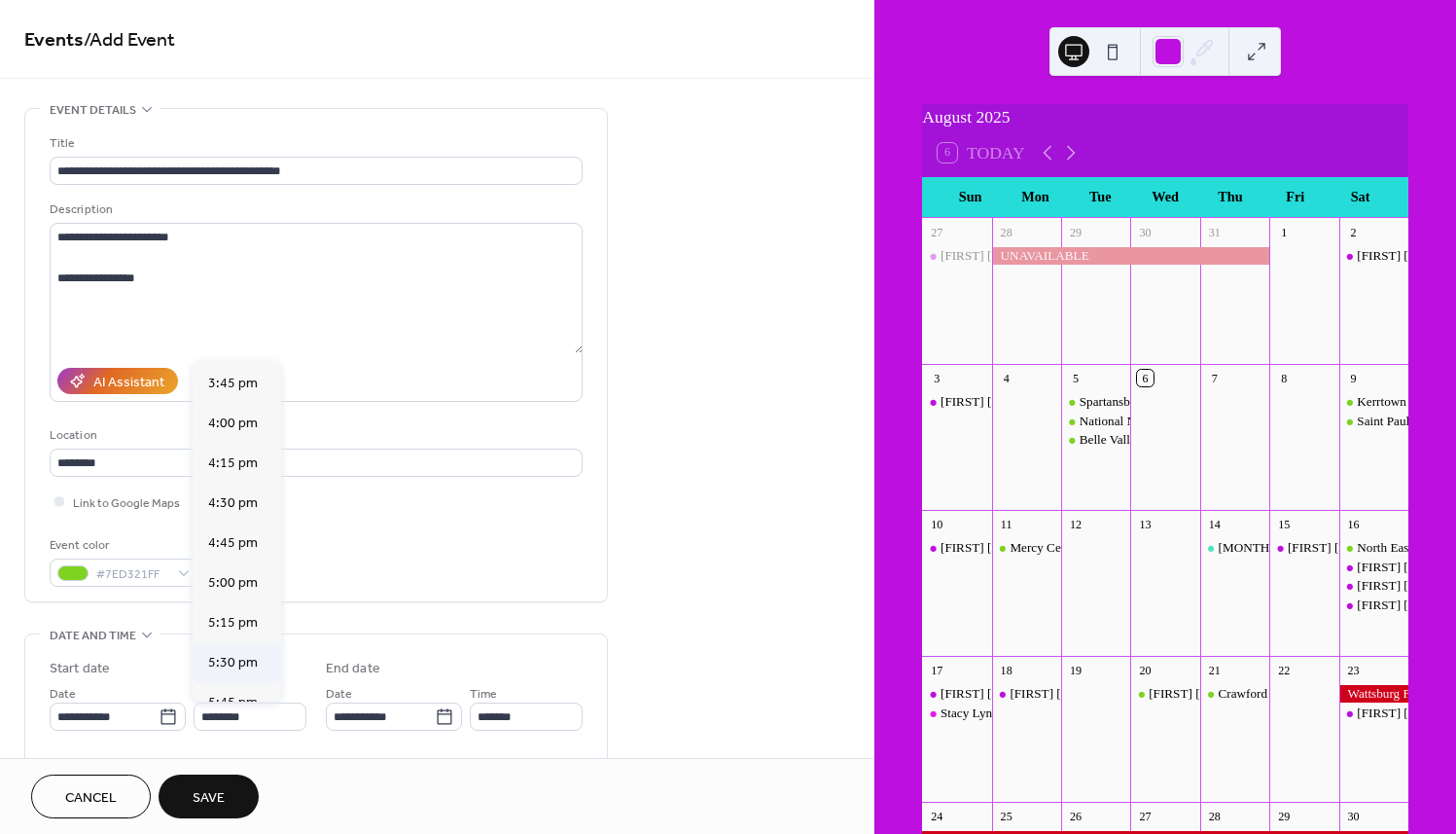 type on "*******" 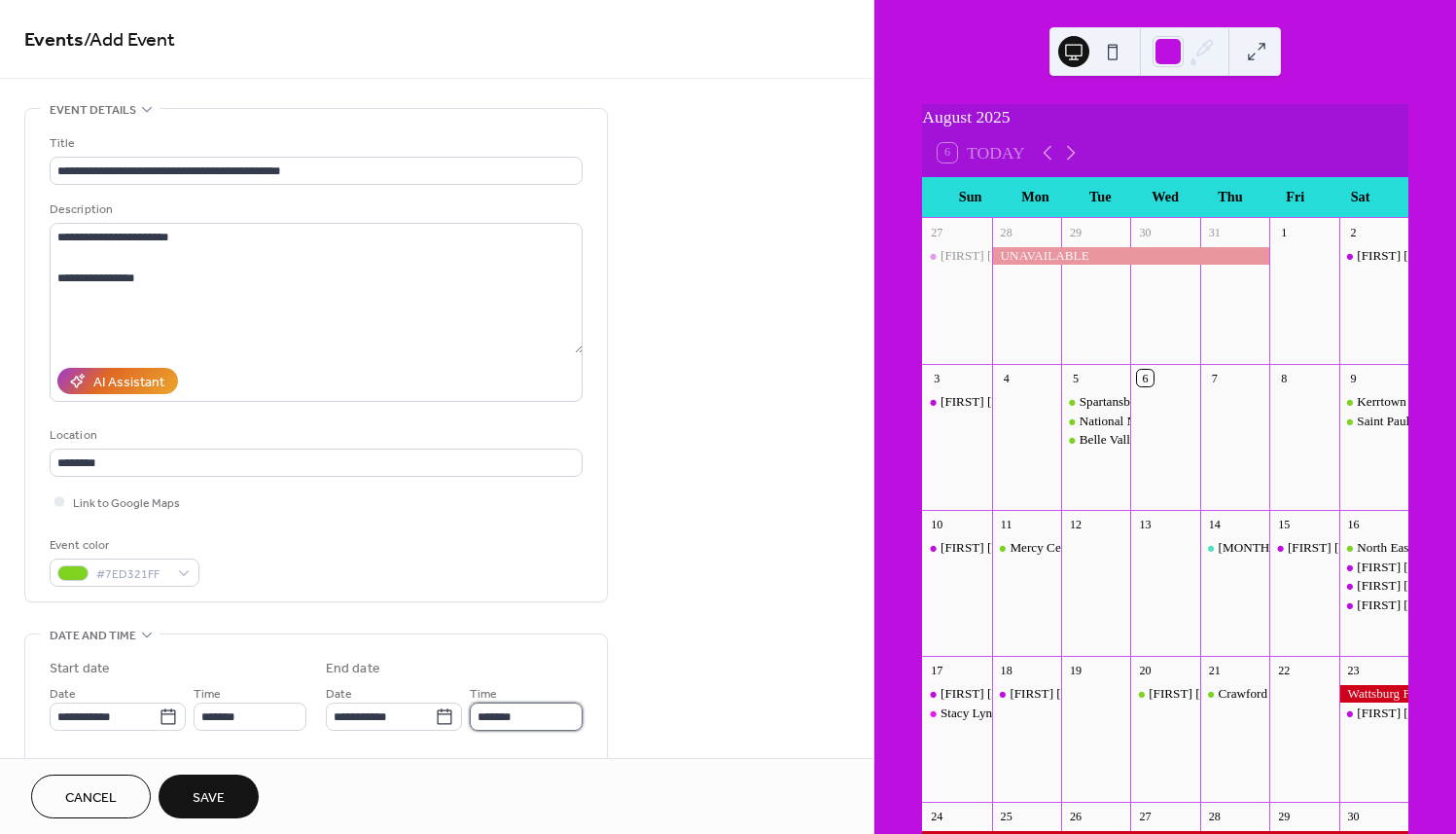 click on "*******" at bounding box center (526, 716) 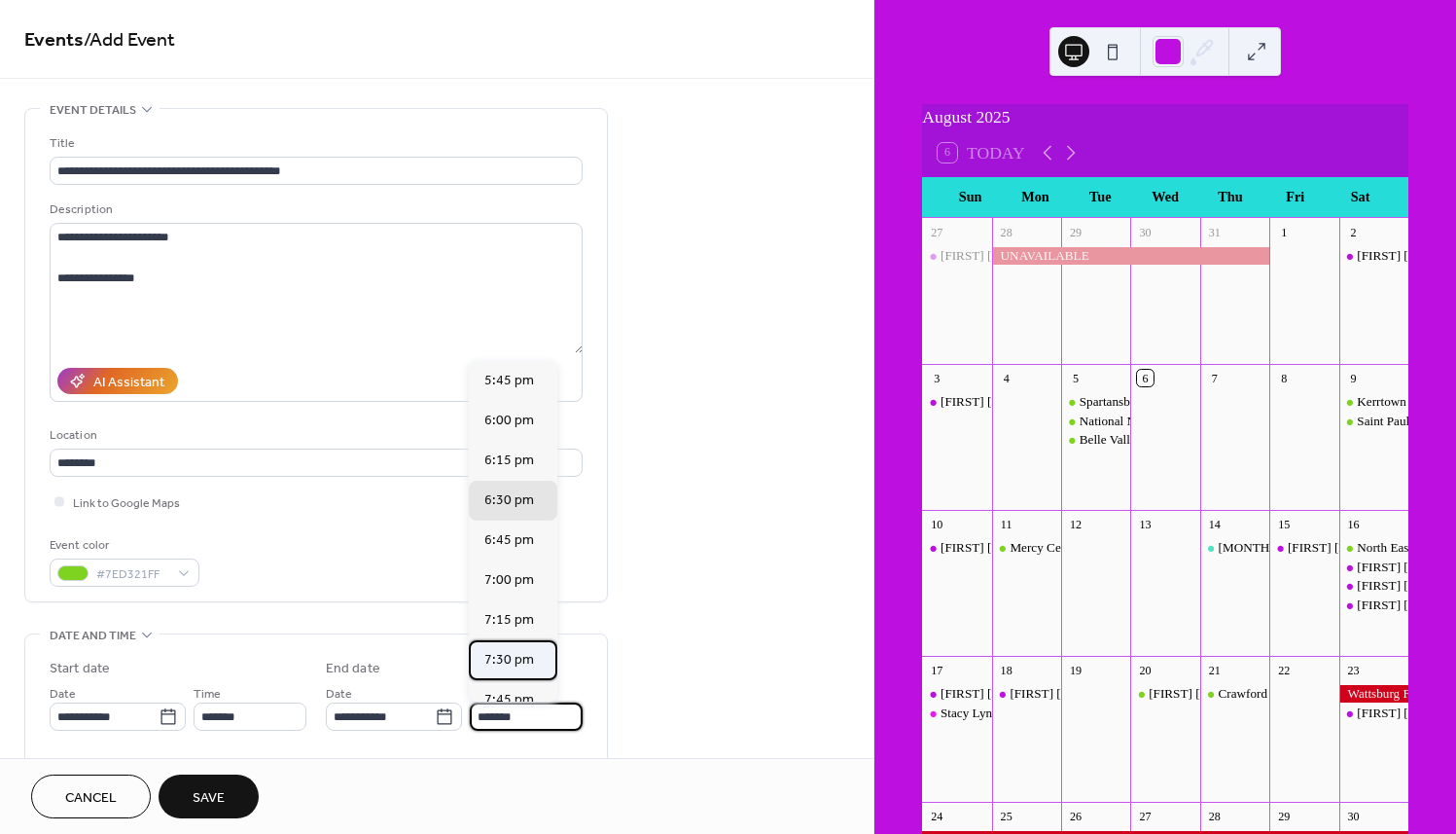 click on "7:30 pm" at bounding box center (509, 659) 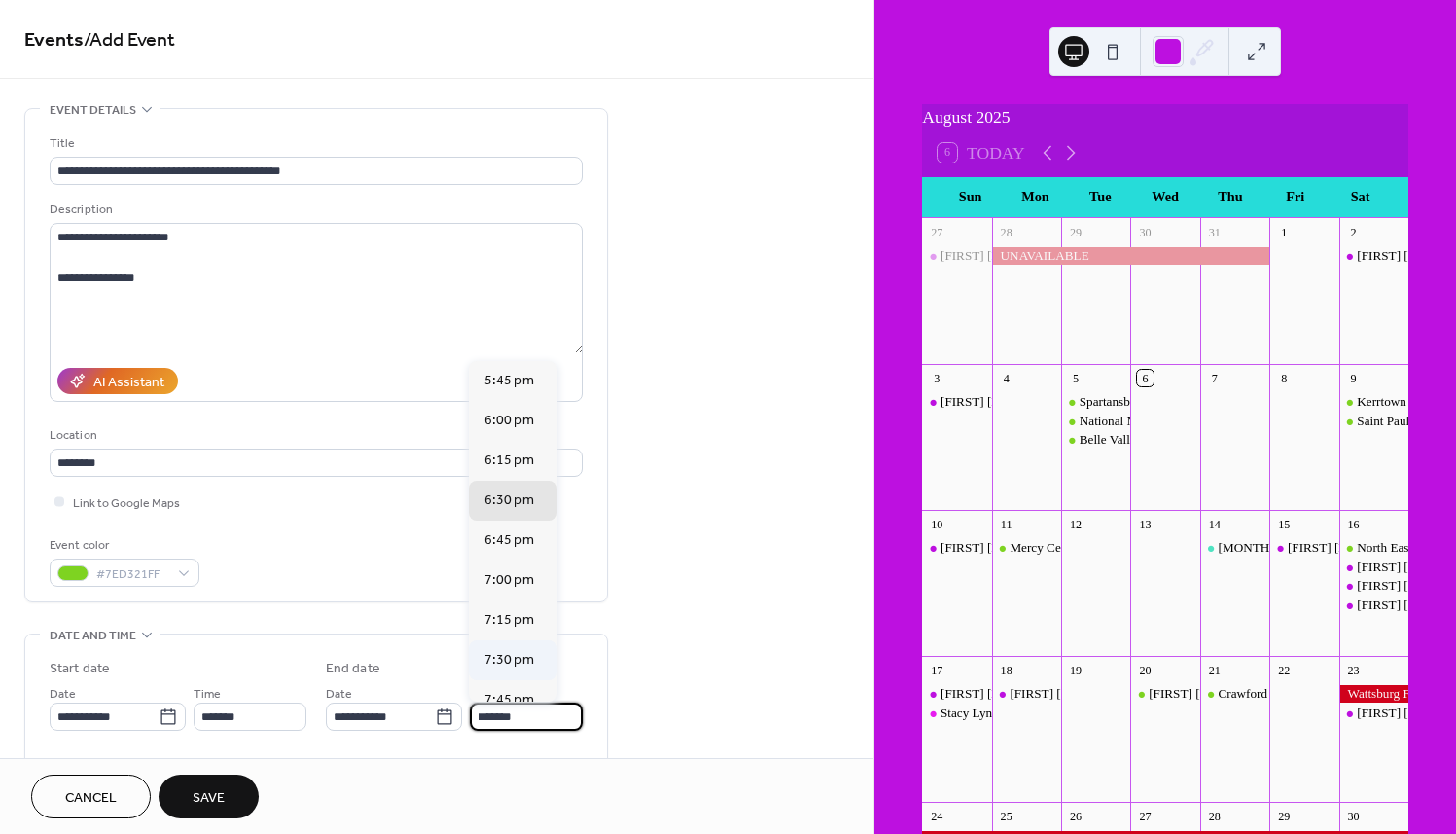 type on "*******" 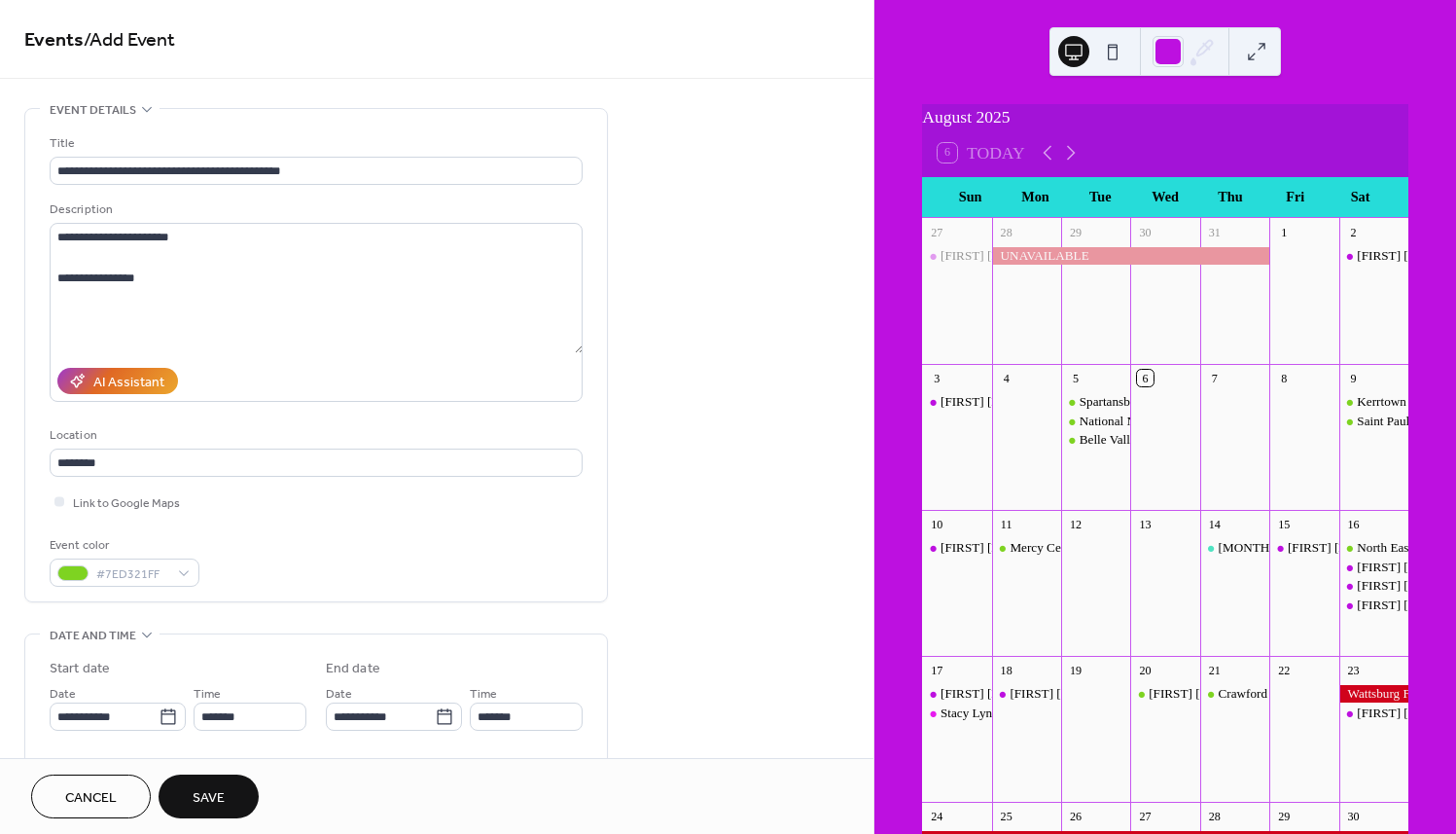 click on "Save" at bounding box center [208, 796] 